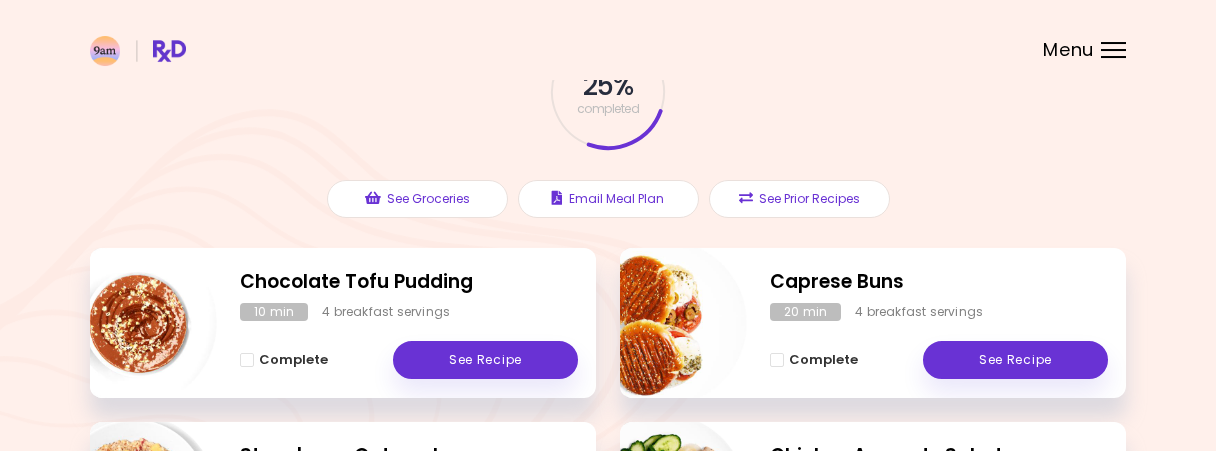 scroll, scrollTop: 0, scrollLeft: 0, axis: both 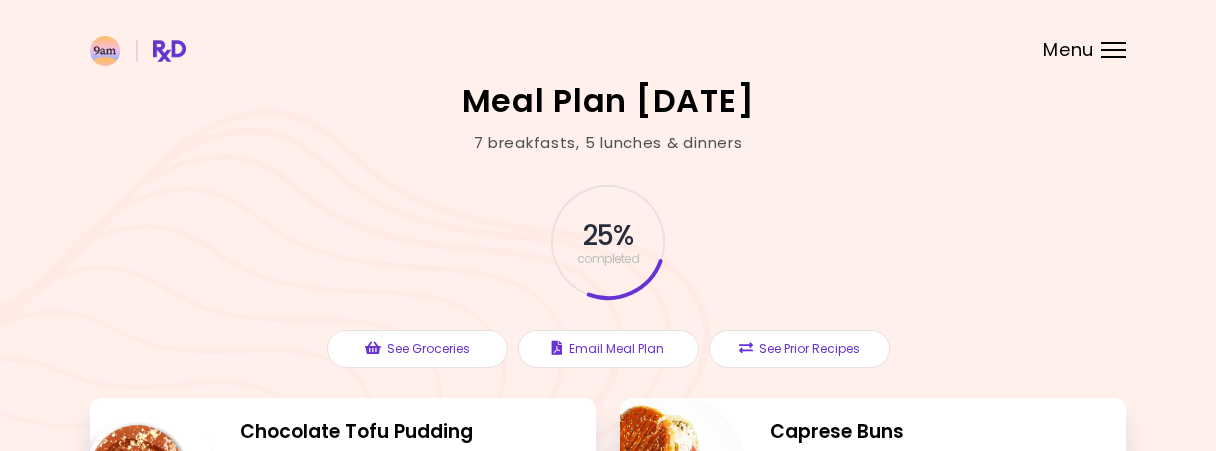 click at bounding box center (1113, 43) 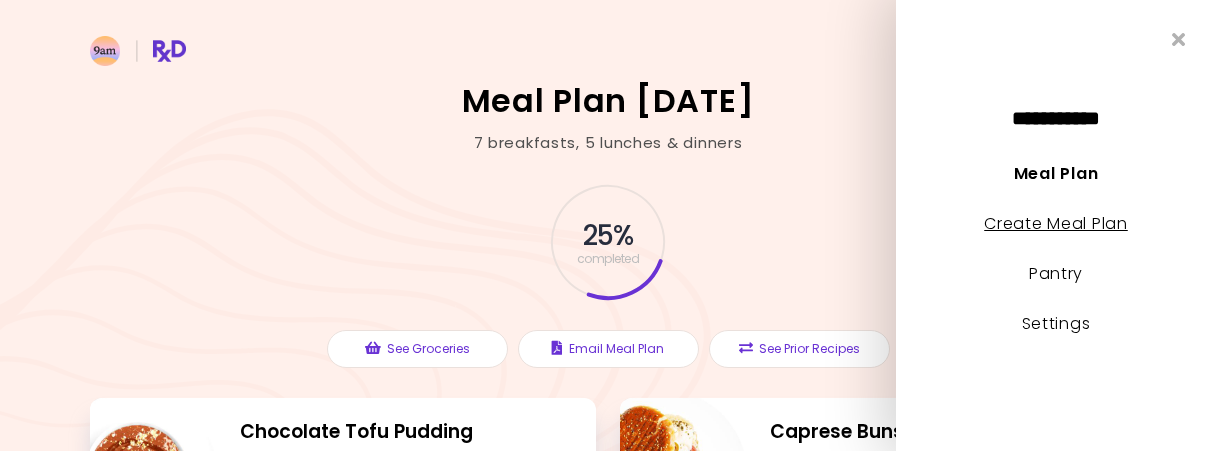 click on "Create Meal Plan" at bounding box center [1056, 223] 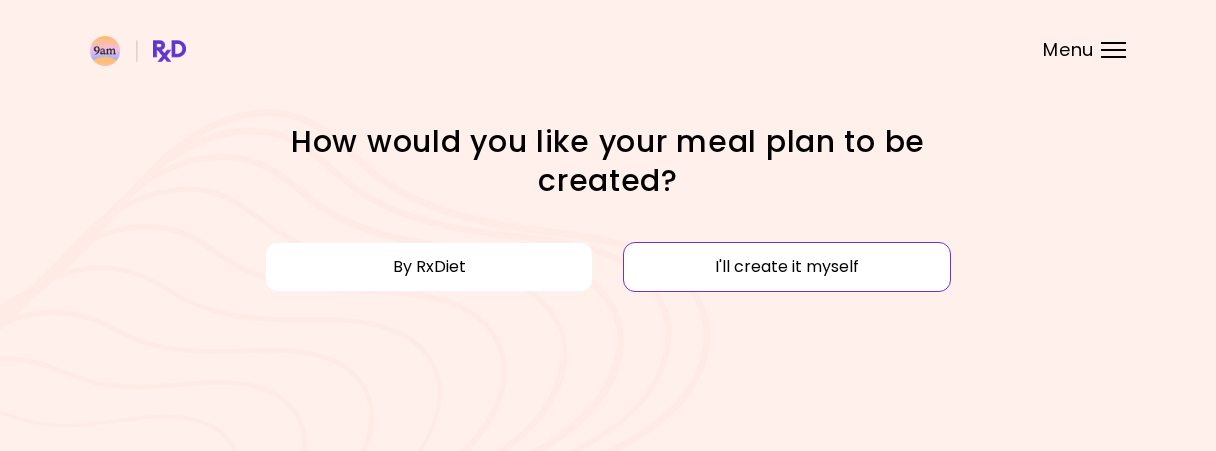 click on "I'll create it myself" at bounding box center (787, 267) 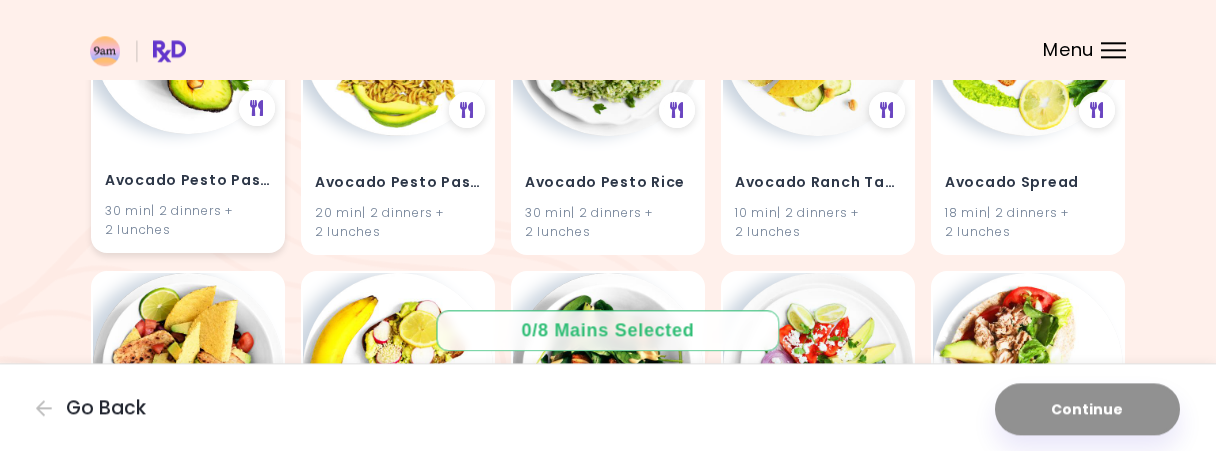 scroll, scrollTop: 1652, scrollLeft: 0, axis: vertical 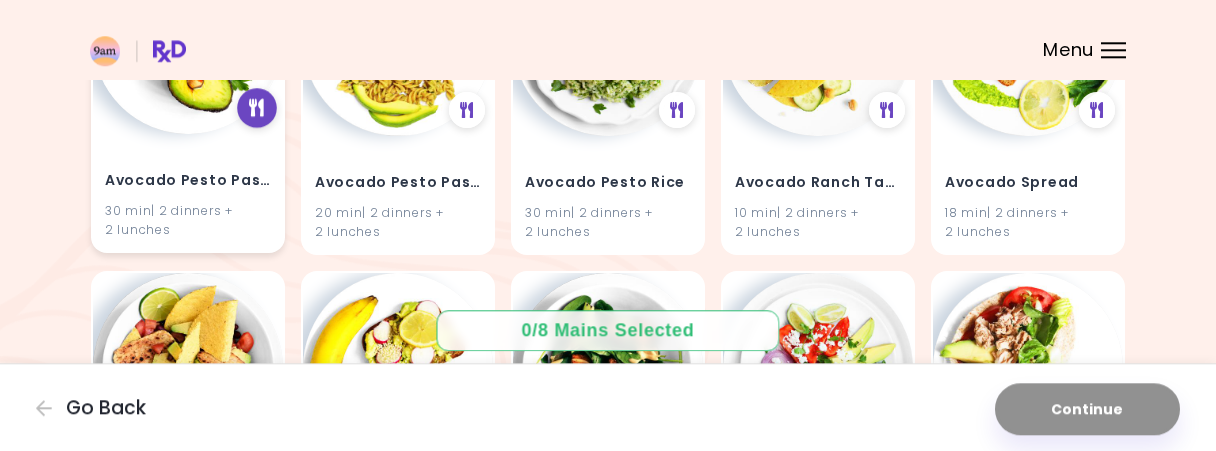click at bounding box center (256, 108) 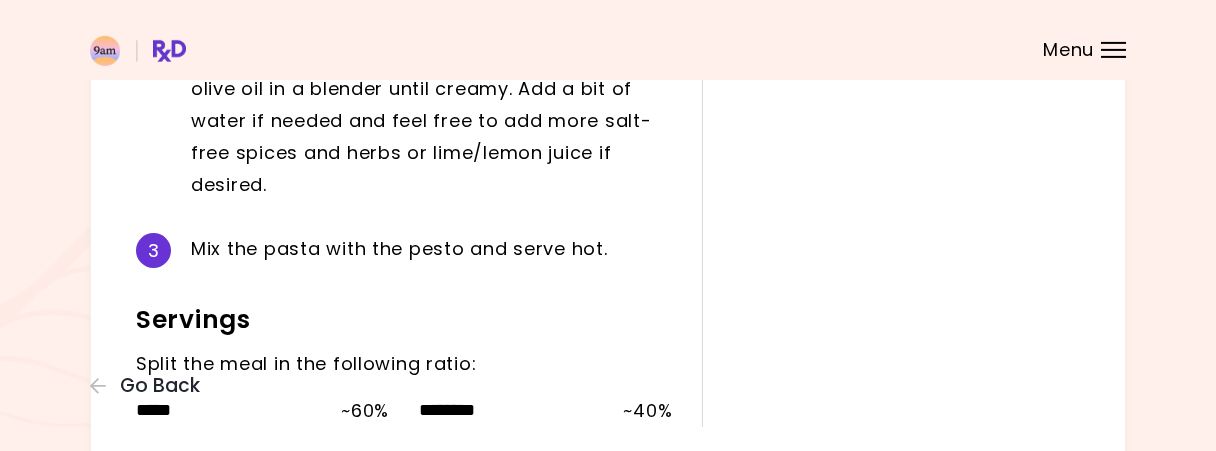 scroll, scrollTop: 765, scrollLeft: 0, axis: vertical 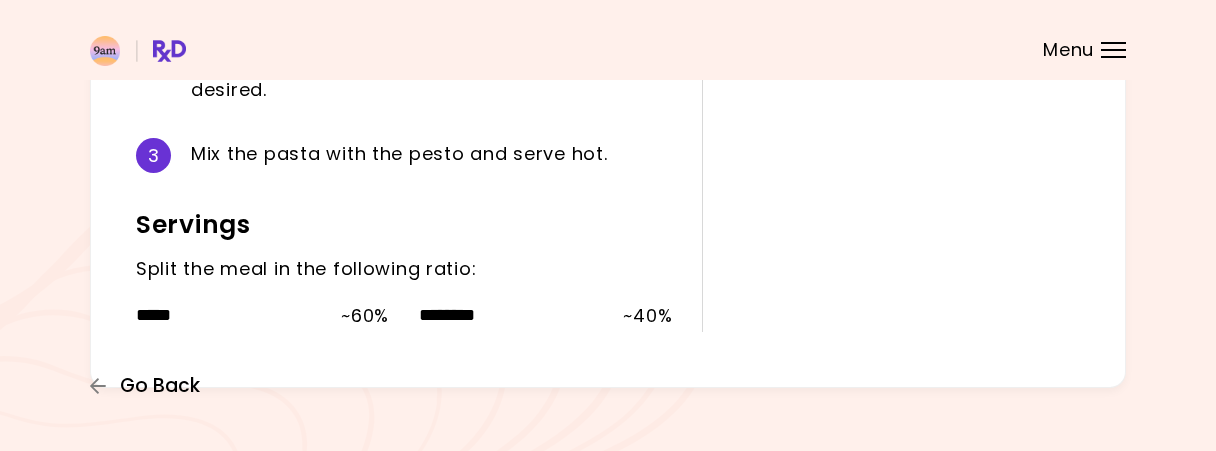 click on "Go Back" at bounding box center [160, 386] 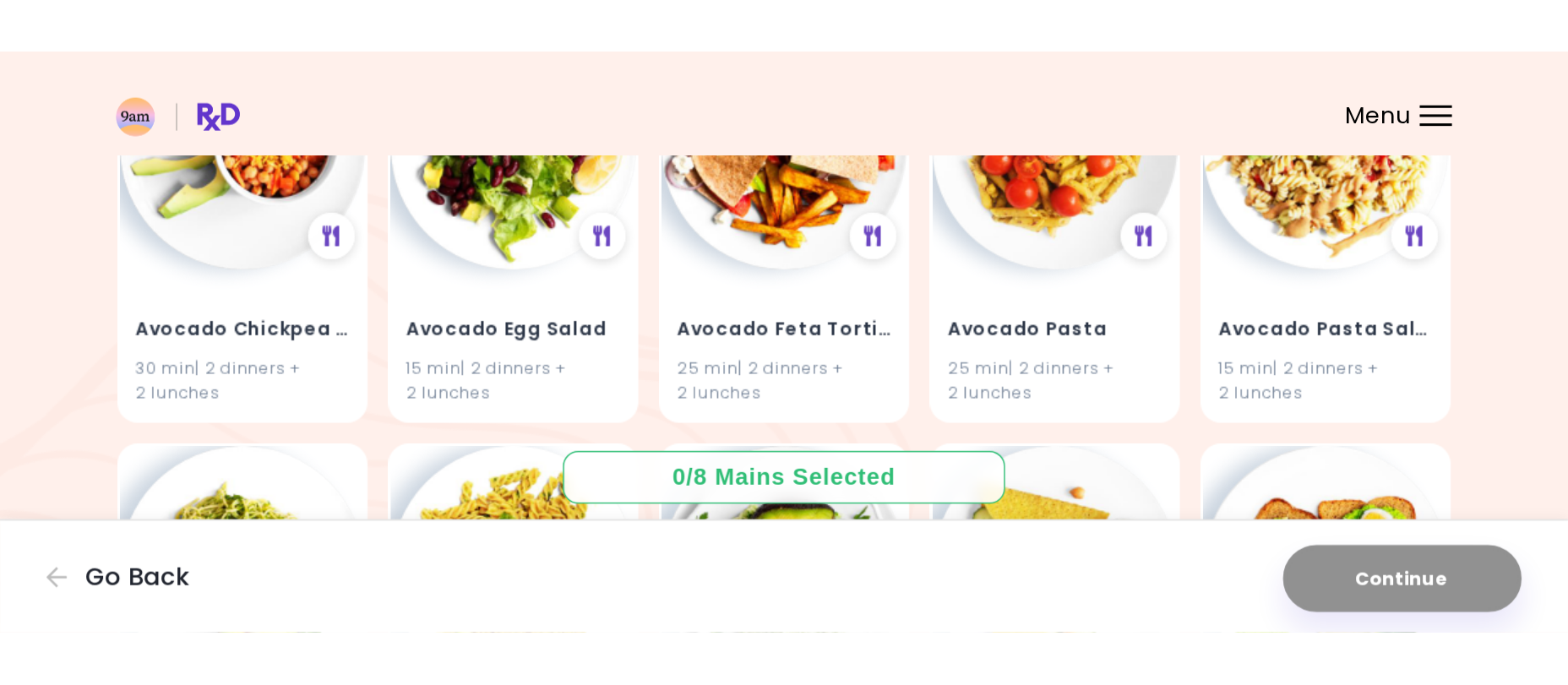 scroll, scrollTop: 1404, scrollLeft: 0, axis: vertical 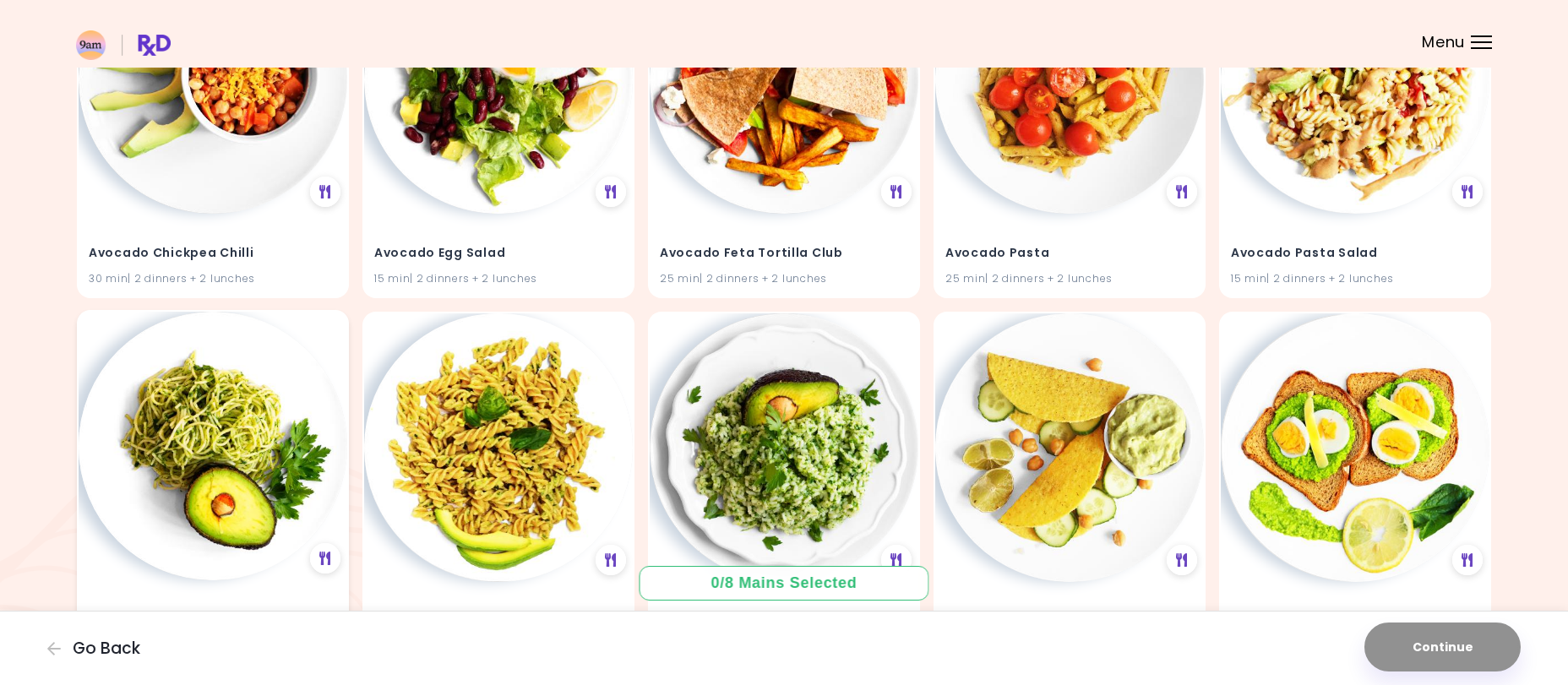 click at bounding box center (213, 446) 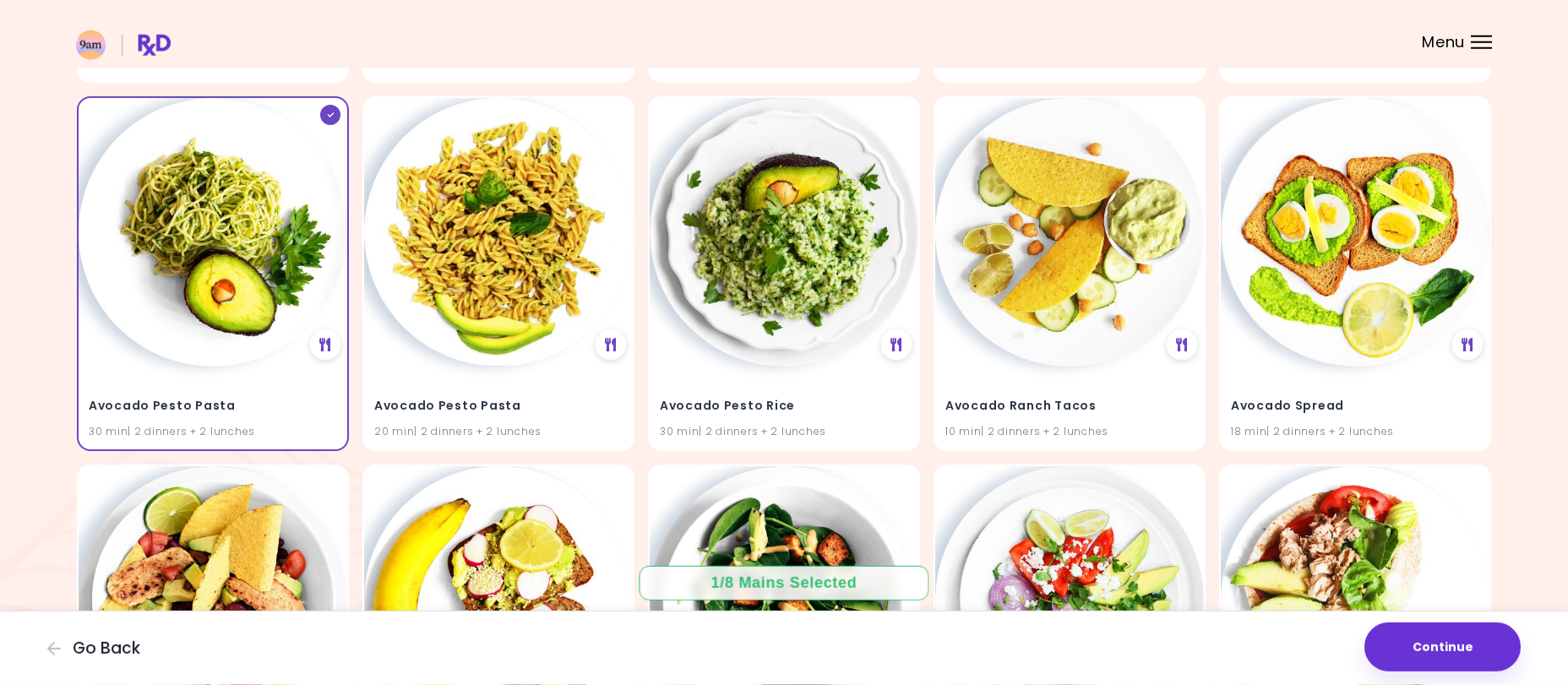 scroll, scrollTop: 1626, scrollLeft: 0, axis: vertical 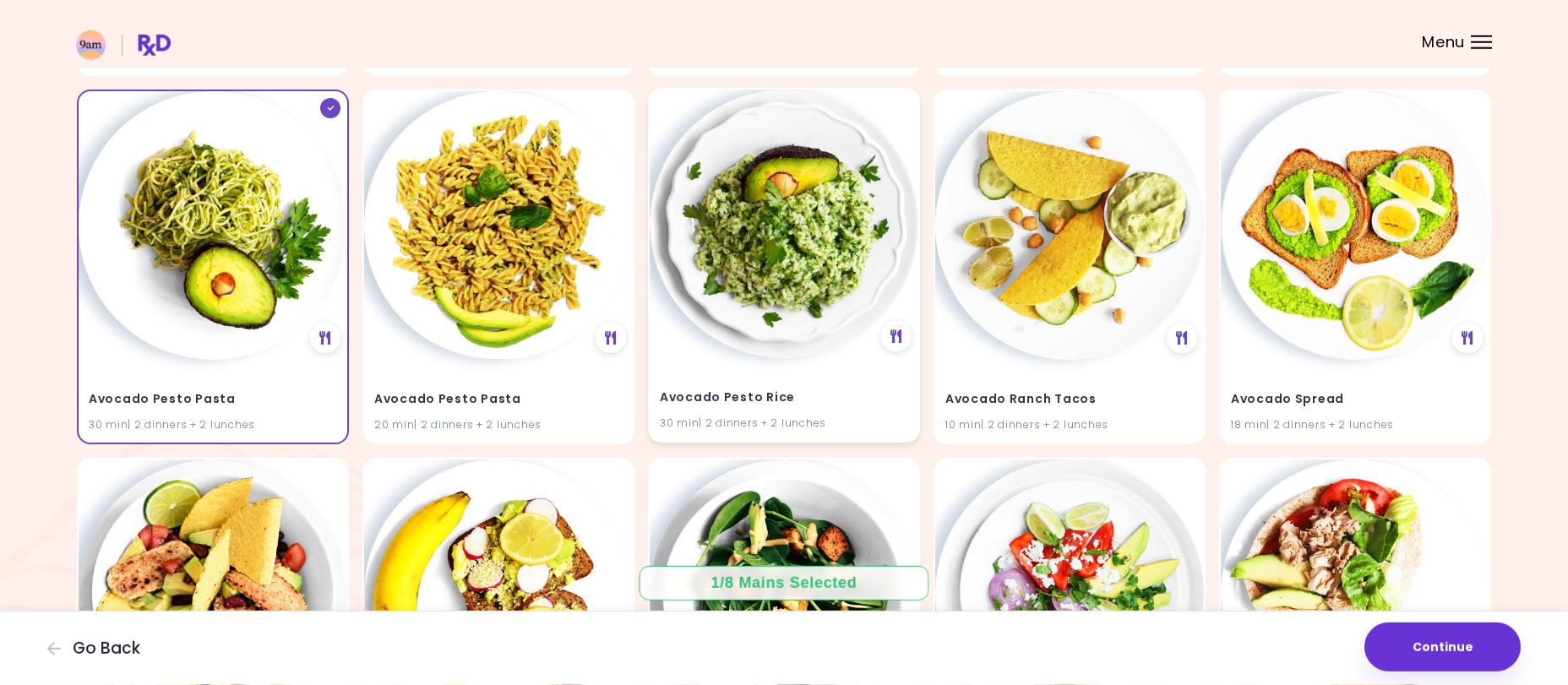 click at bounding box center (784, 224) 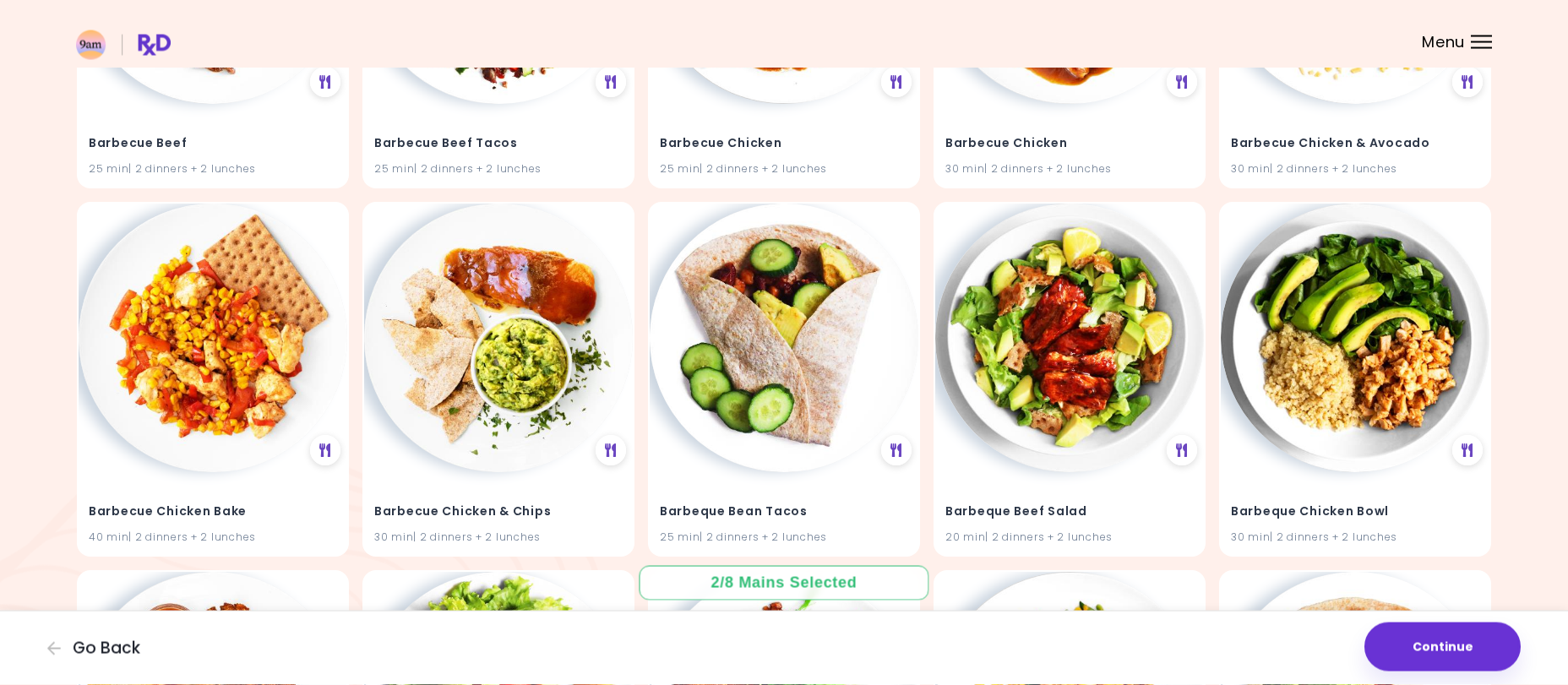 scroll, scrollTop: 4465, scrollLeft: 0, axis: vertical 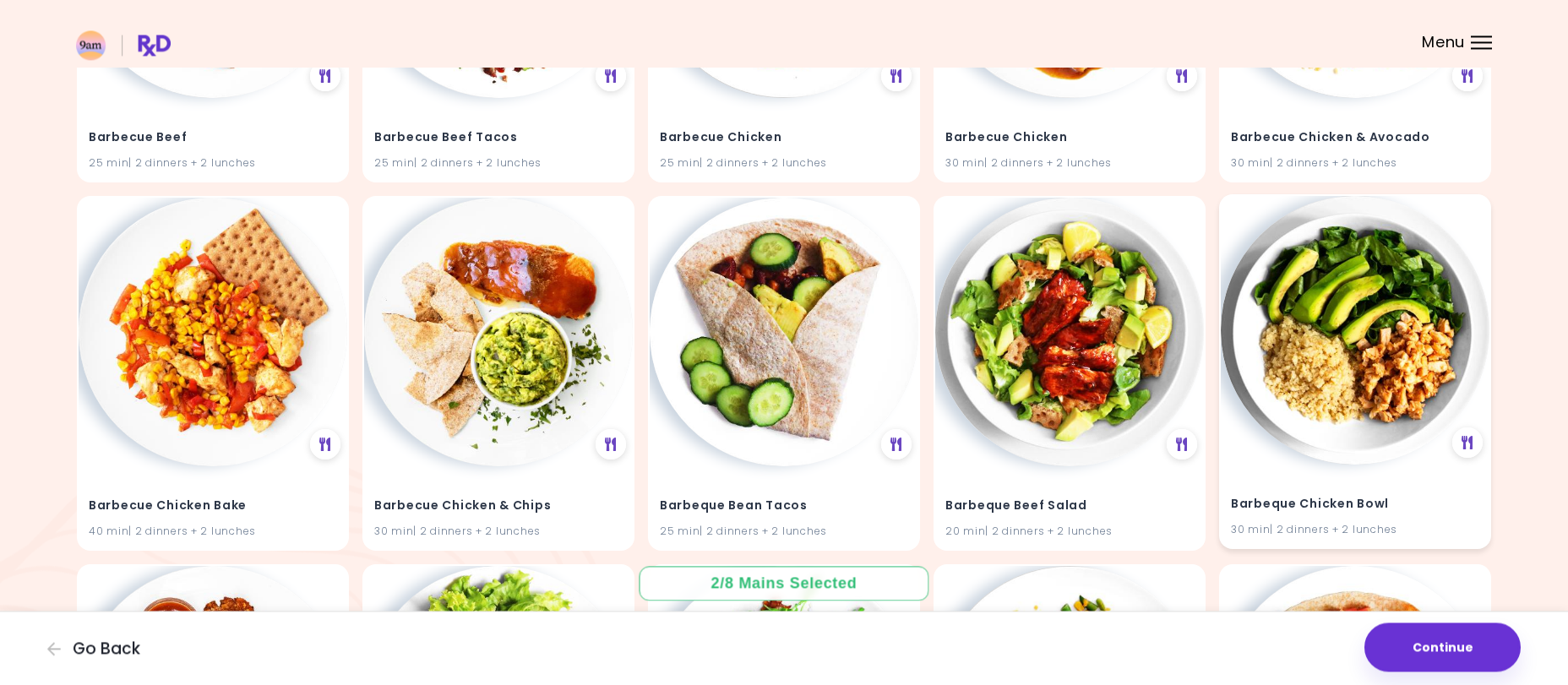 click at bounding box center [1355, 330] 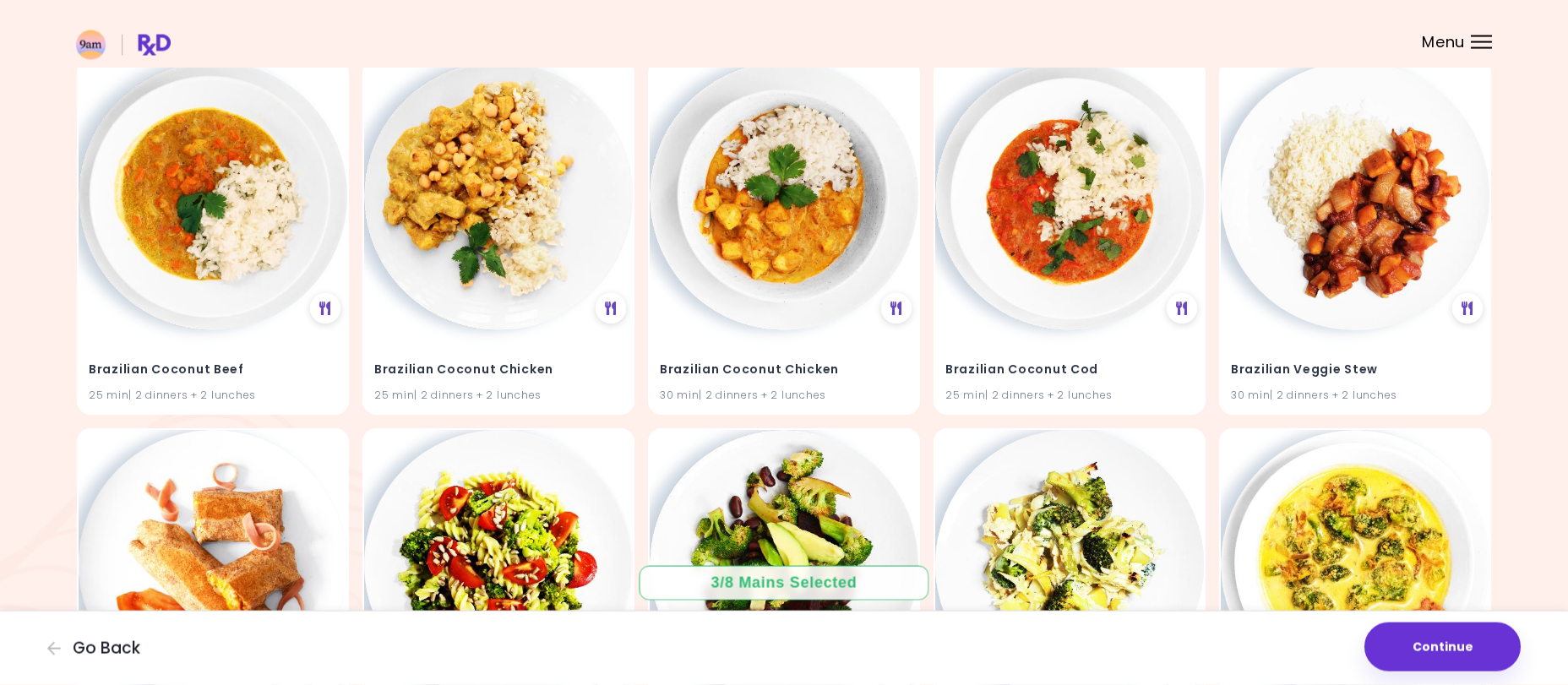 scroll, scrollTop: 10493, scrollLeft: 0, axis: vertical 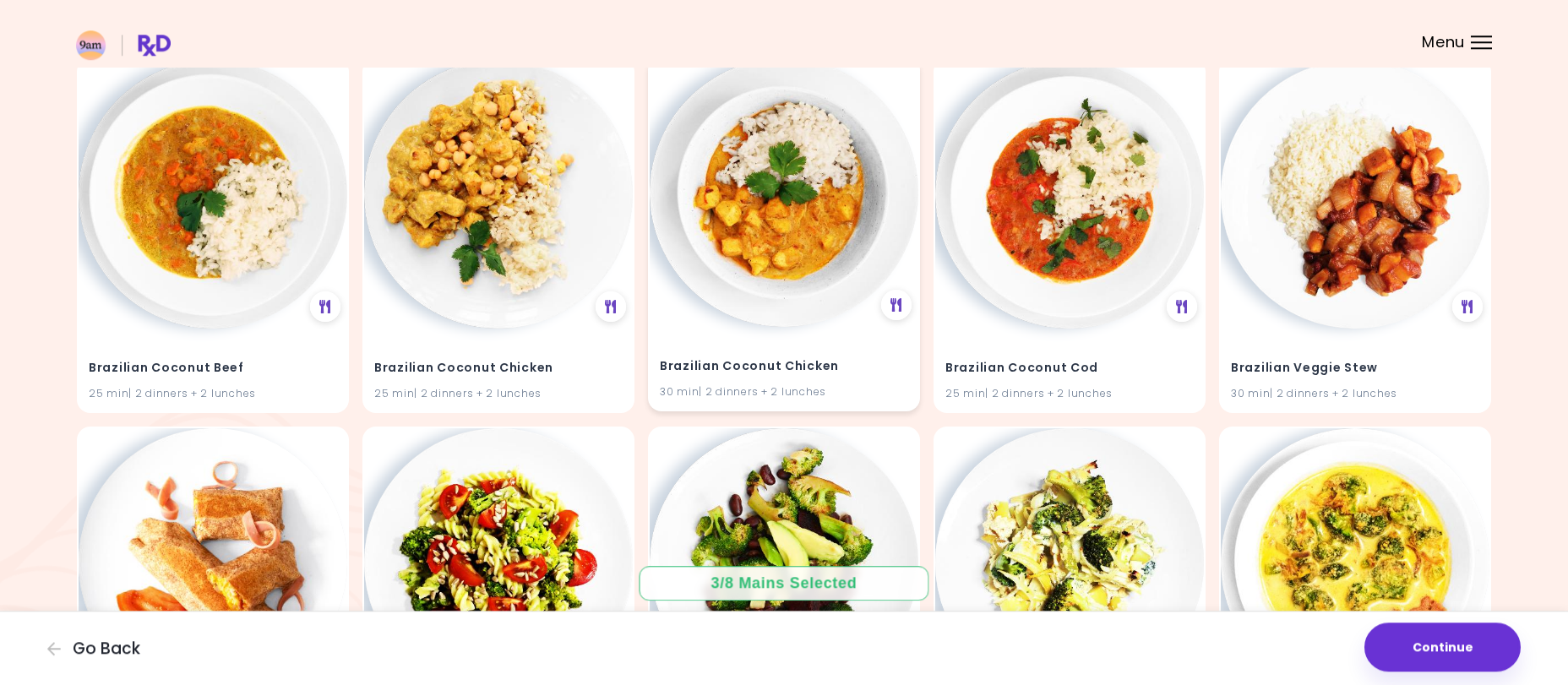 click at bounding box center (784, 193) 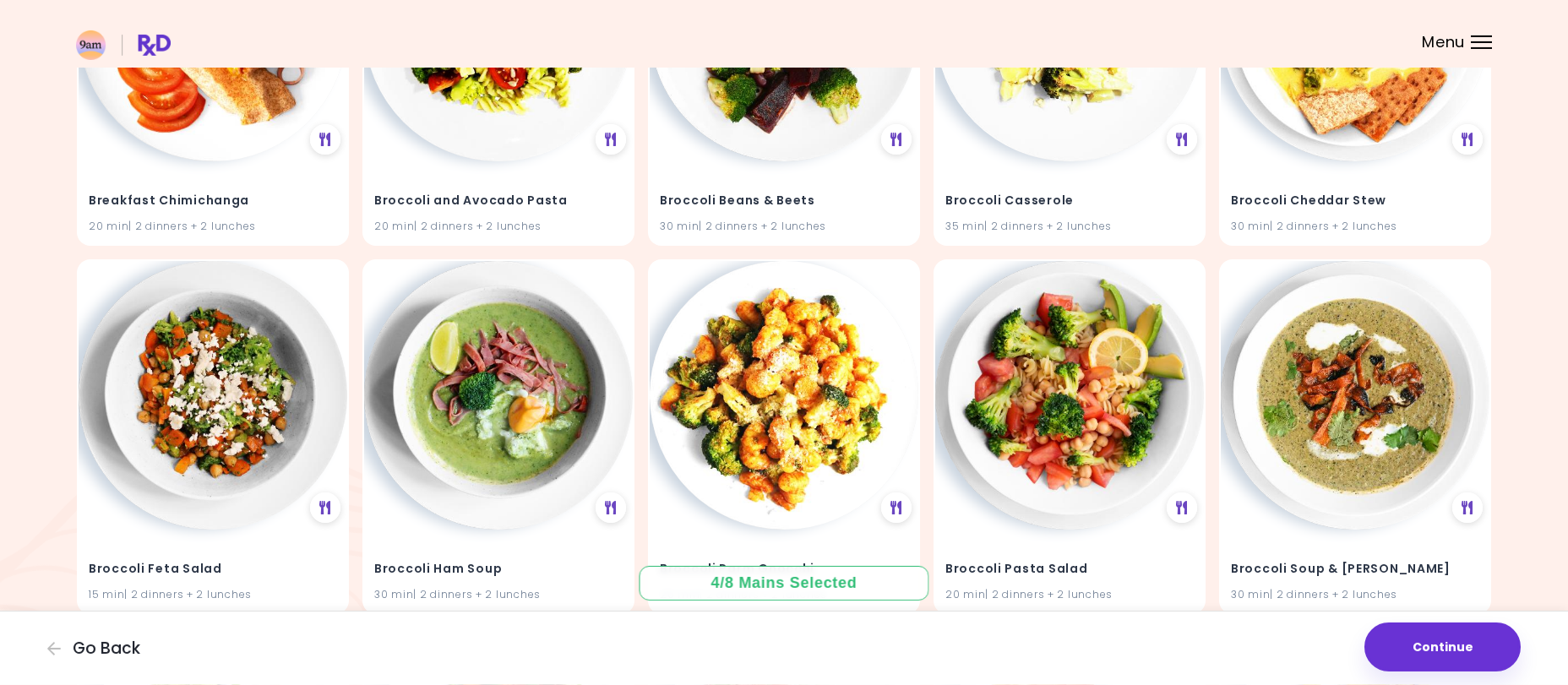 scroll, scrollTop: 11001, scrollLeft: 0, axis: vertical 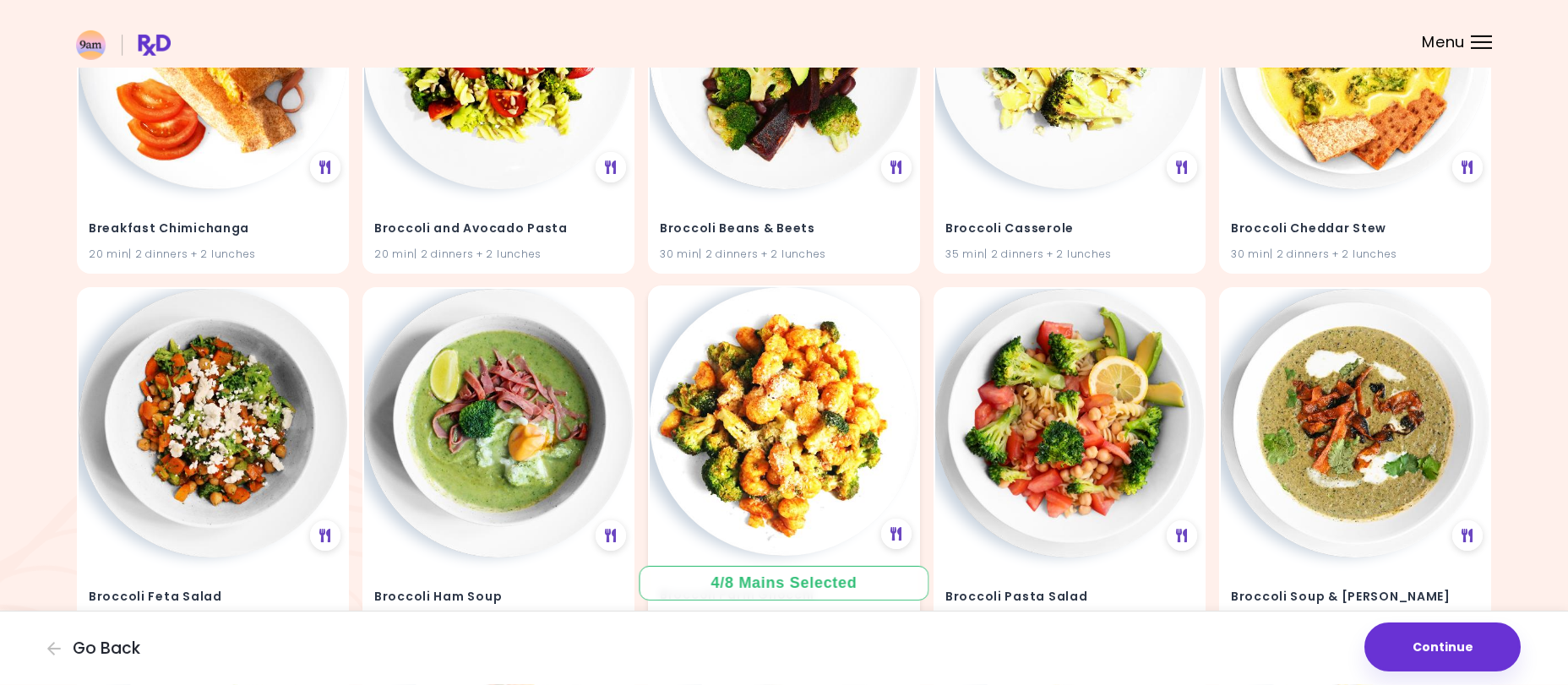 click at bounding box center (784, 421) 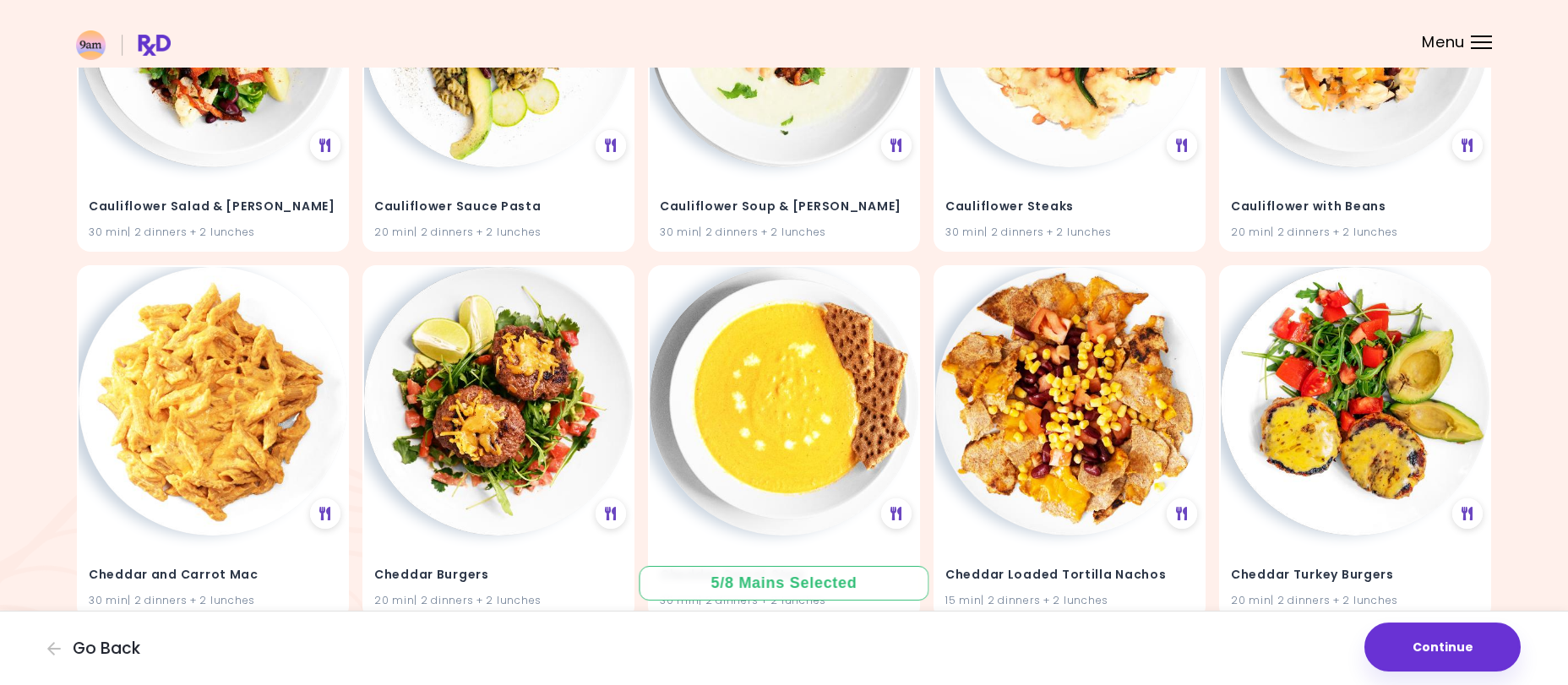 scroll, scrollTop: 14544, scrollLeft: 0, axis: vertical 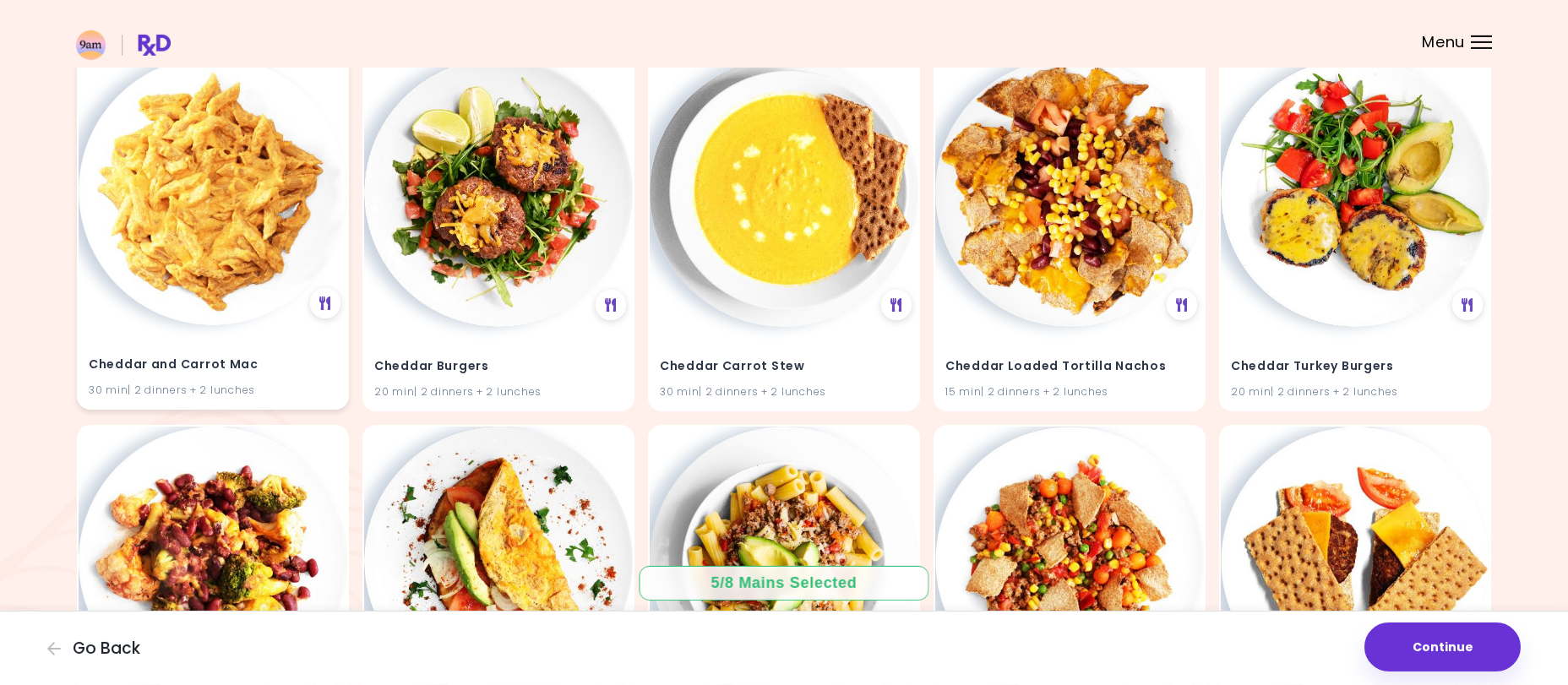 click at bounding box center [213, 191] 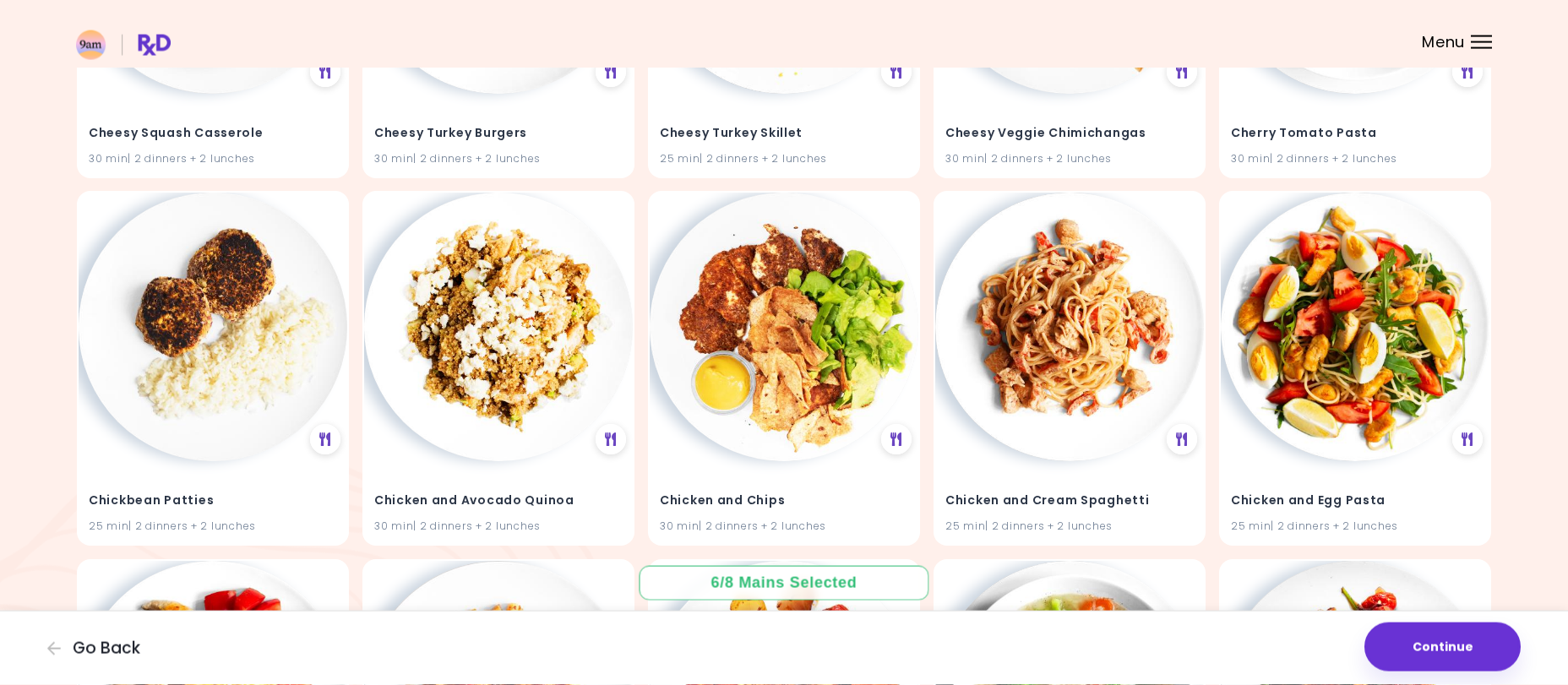 scroll, scrollTop: 16370, scrollLeft: 0, axis: vertical 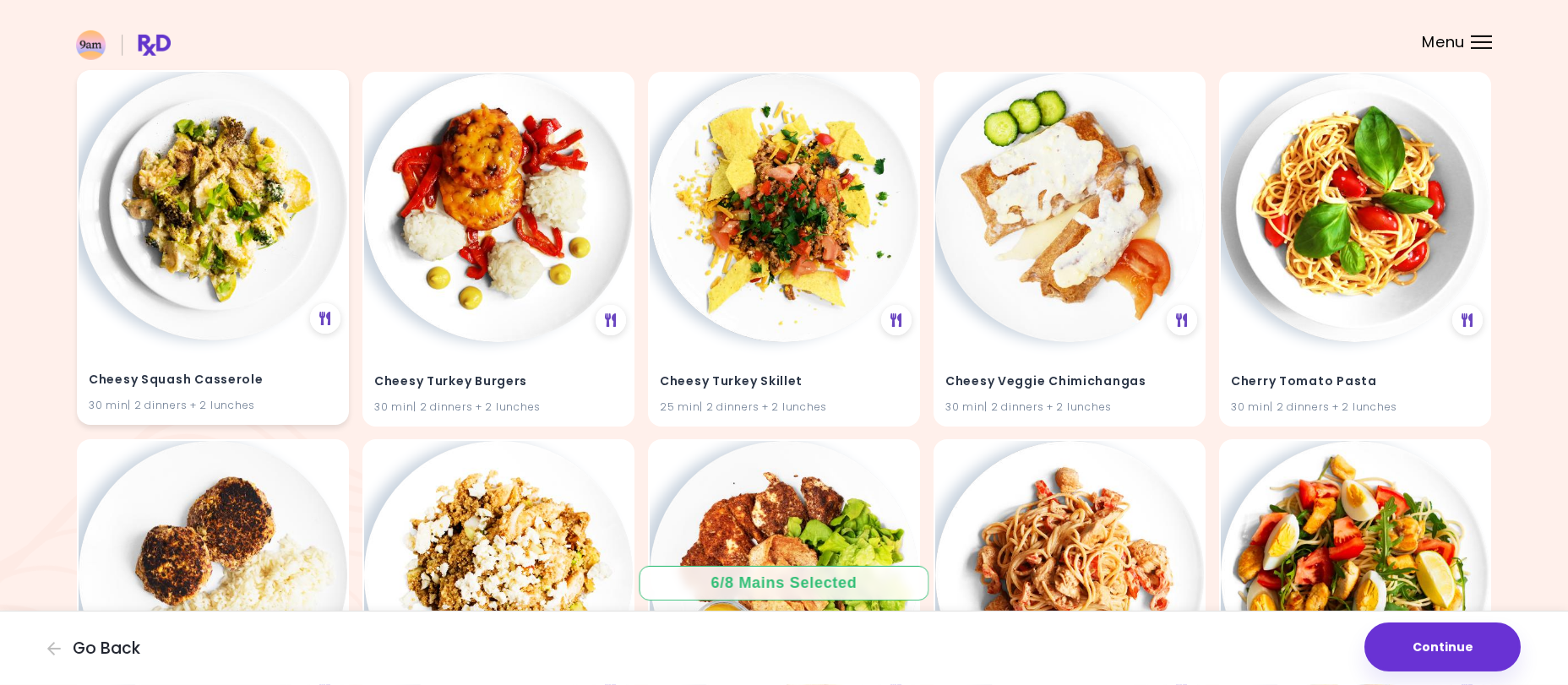 click at bounding box center [213, 206] 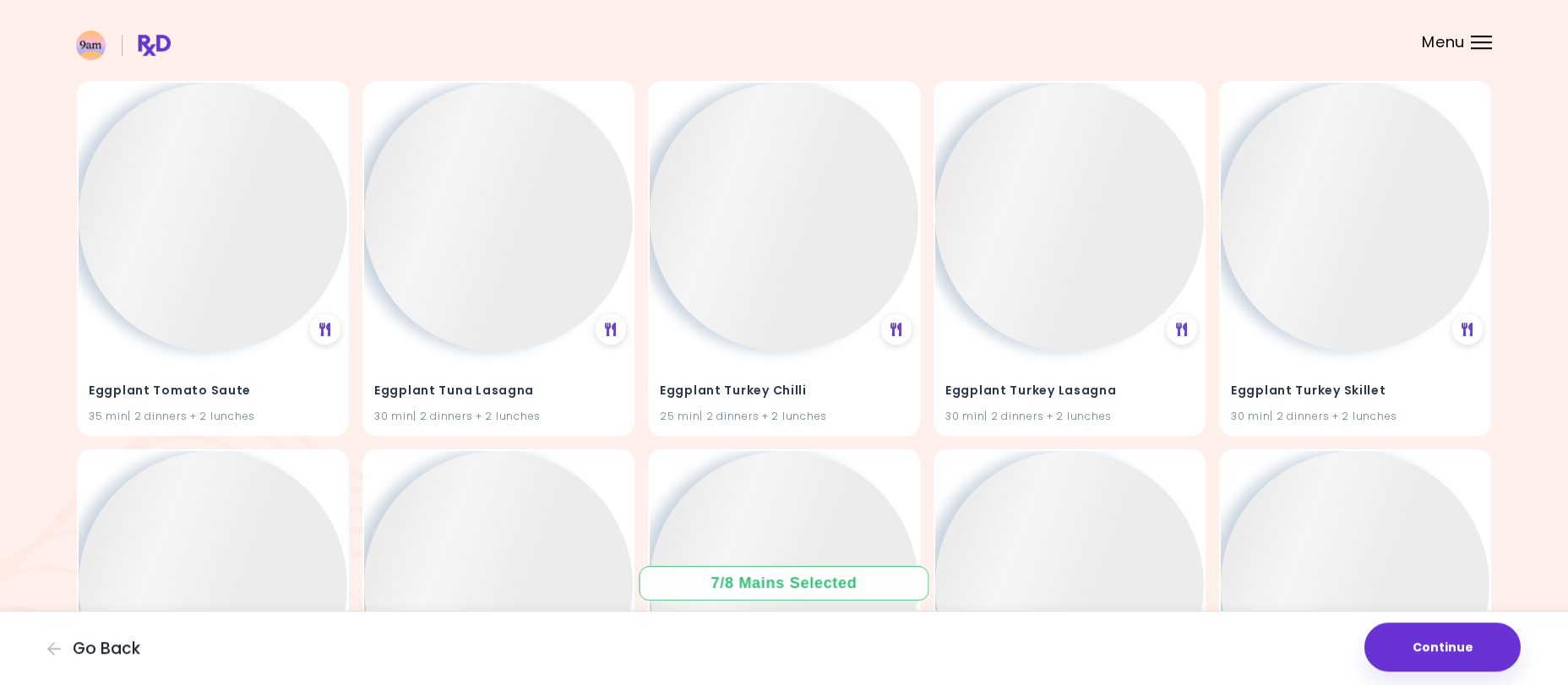 scroll, scrollTop: 35873, scrollLeft: 0, axis: vertical 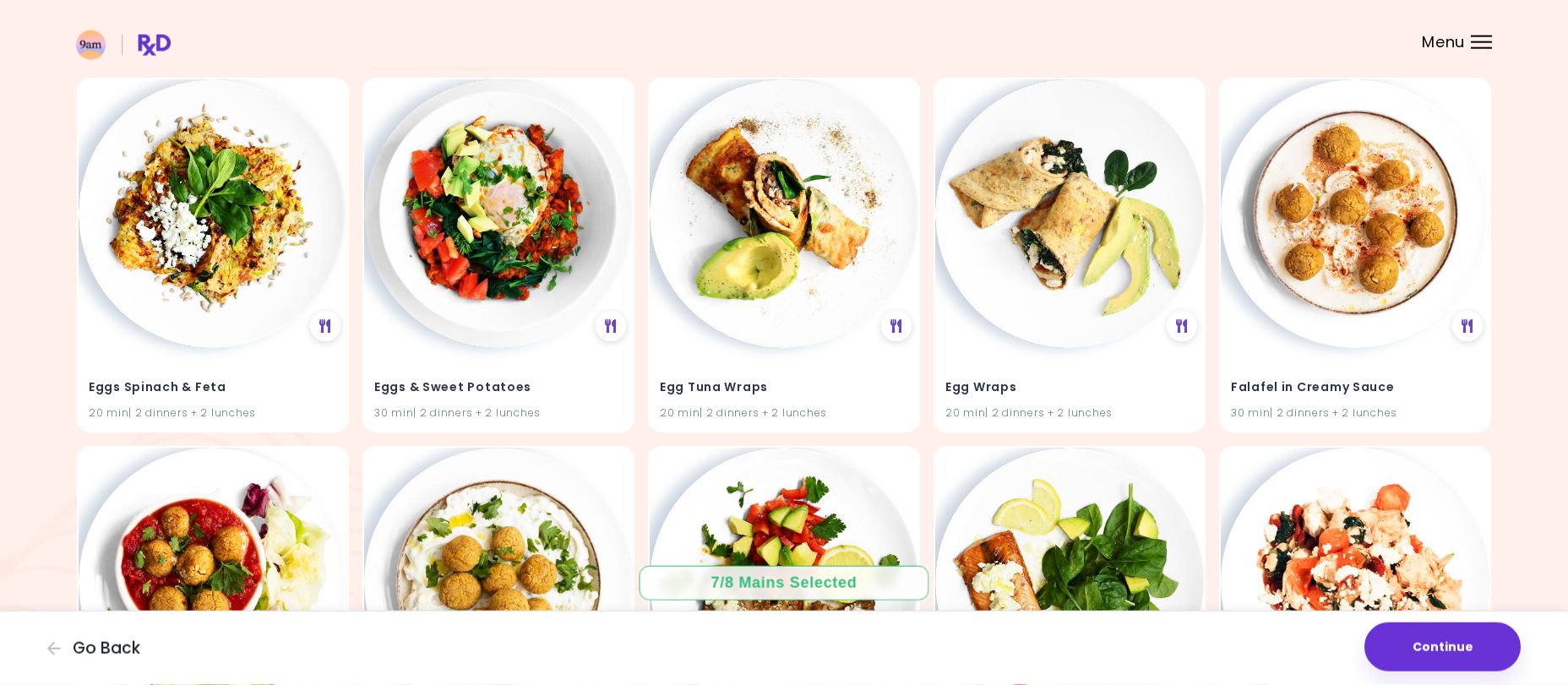 click on "Eggs & Sweet Potatoes 30   min  |   2 dinners +
2 lunches" at bounding box center (498, 389) 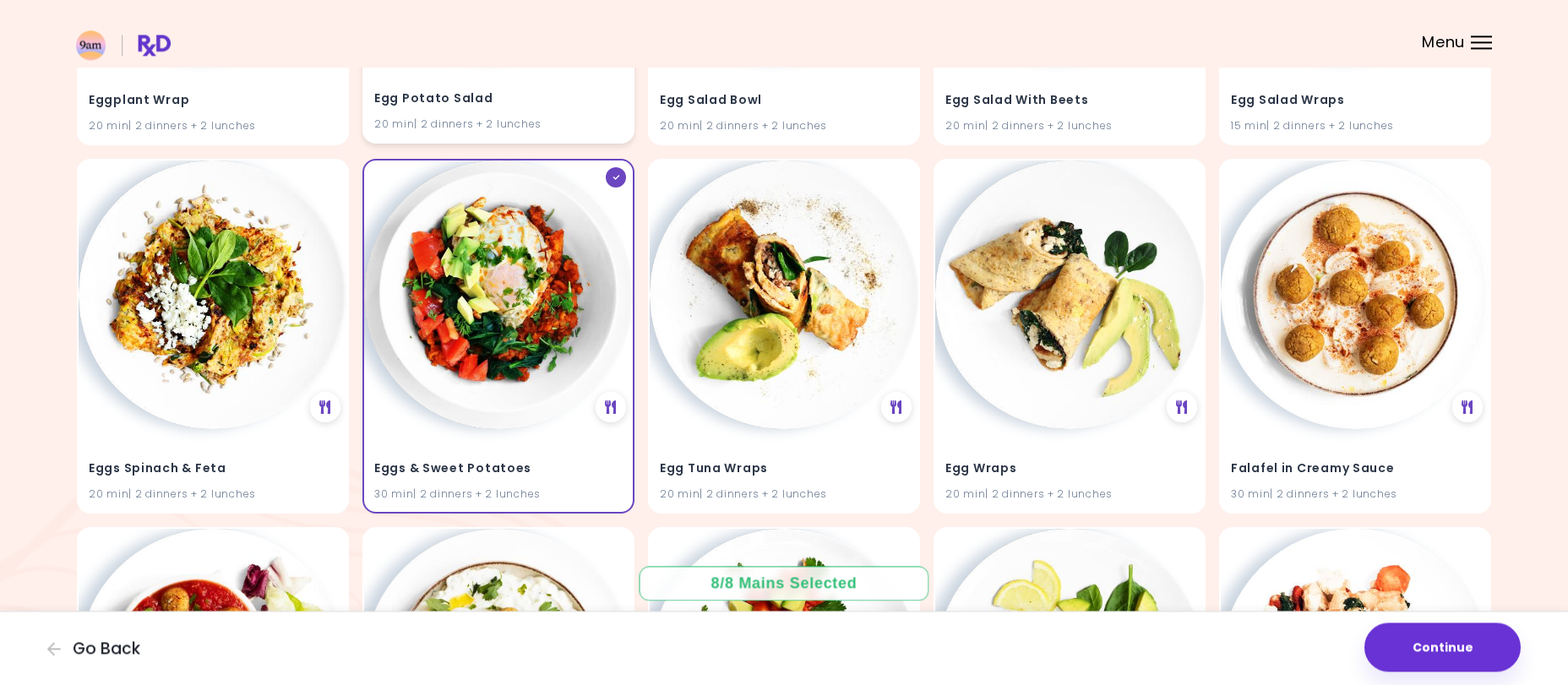scroll, scrollTop: 36143, scrollLeft: 0, axis: vertical 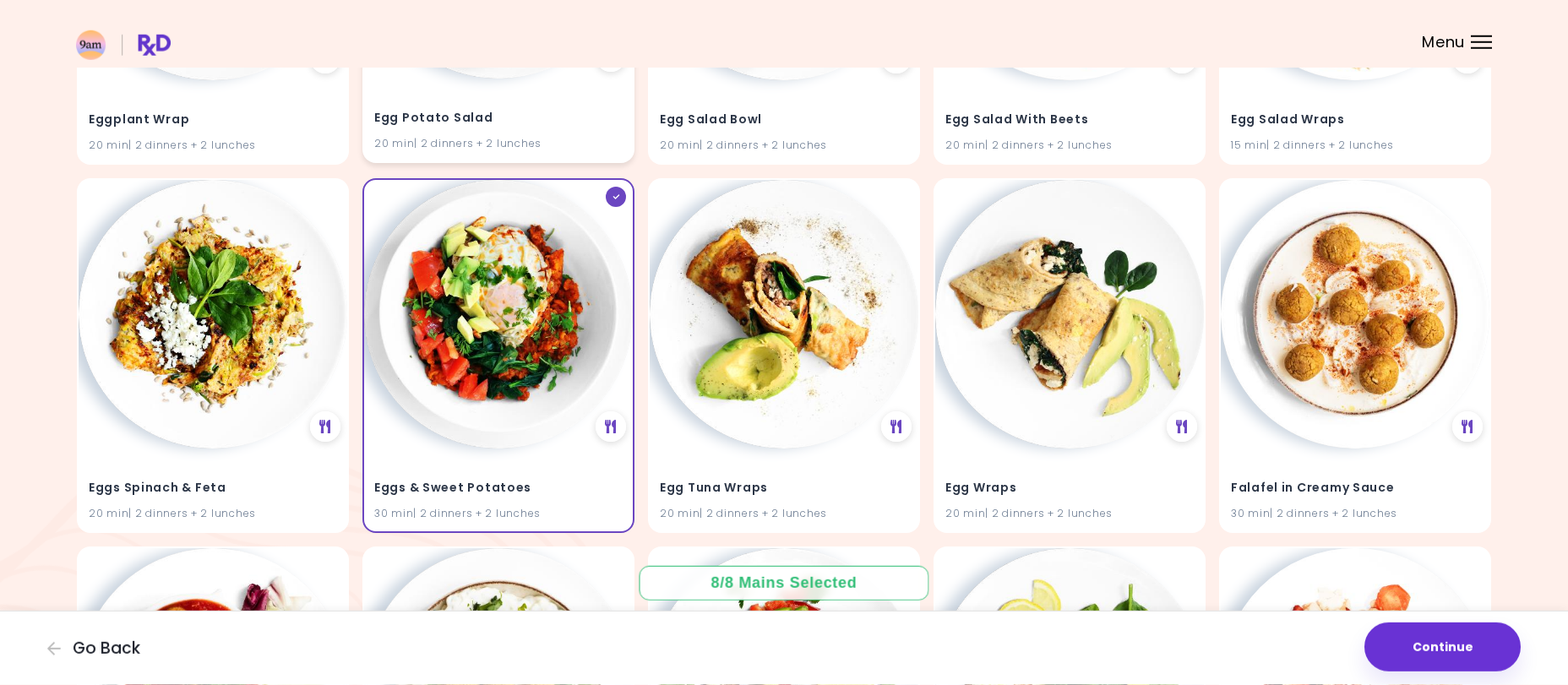 click at bounding box center [498, 314] 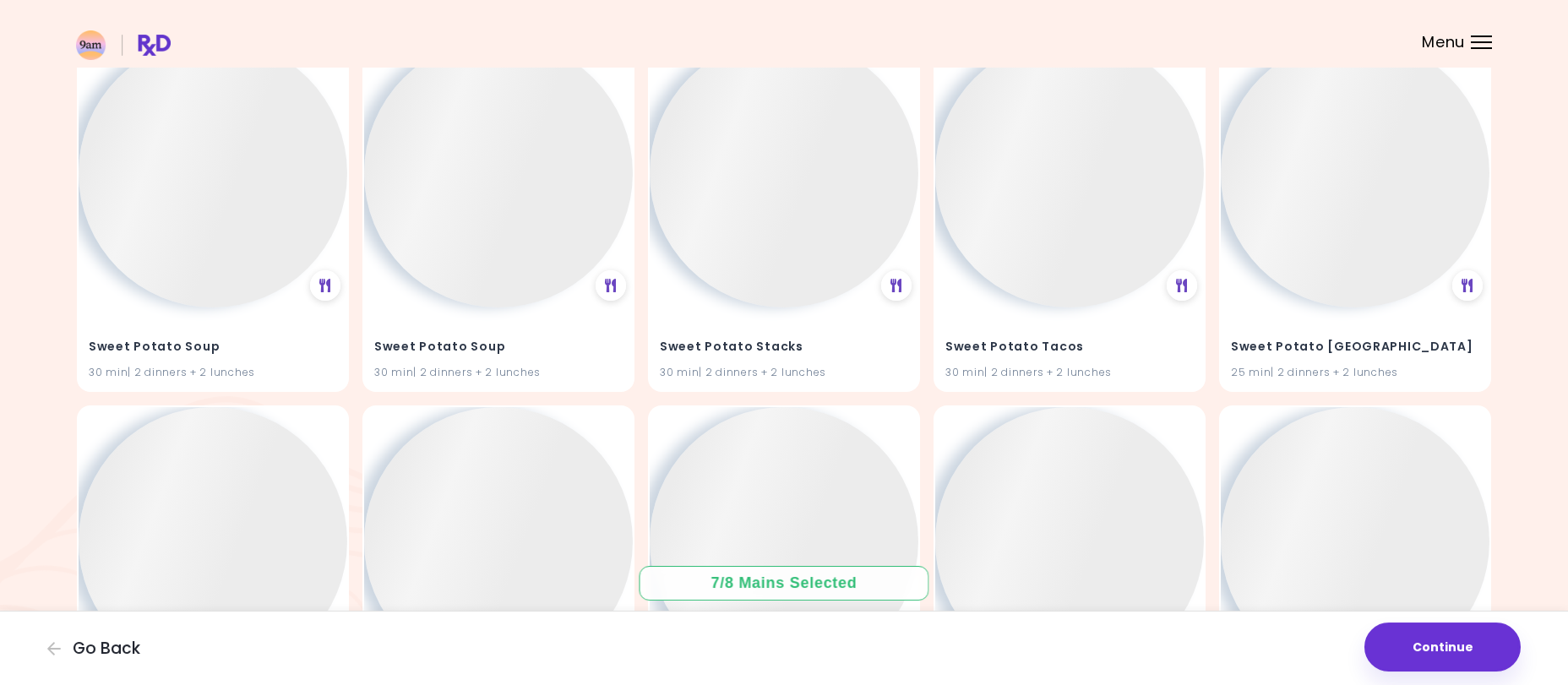 scroll, scrollTop: 65453, scrollLeft: 0, axis: vertical 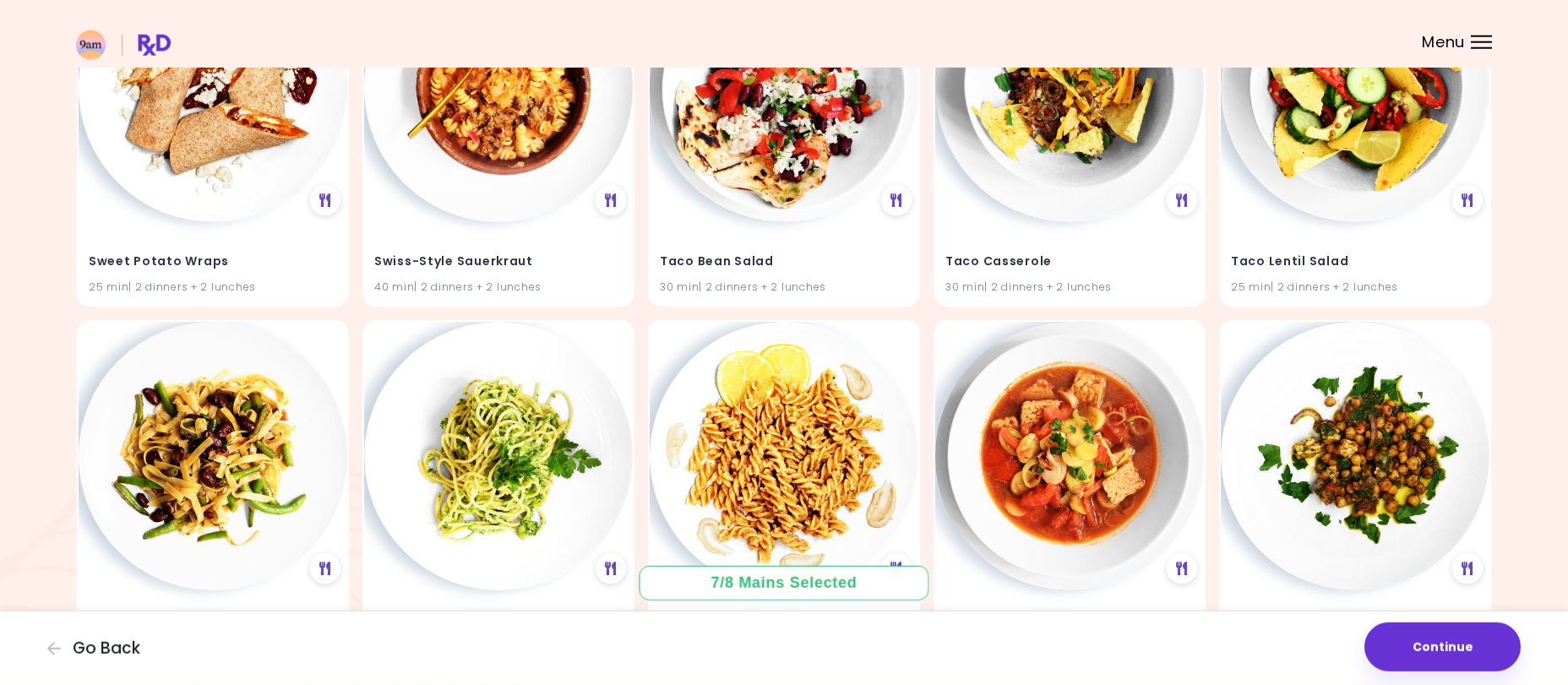 click at bounding box center [1070, 456] 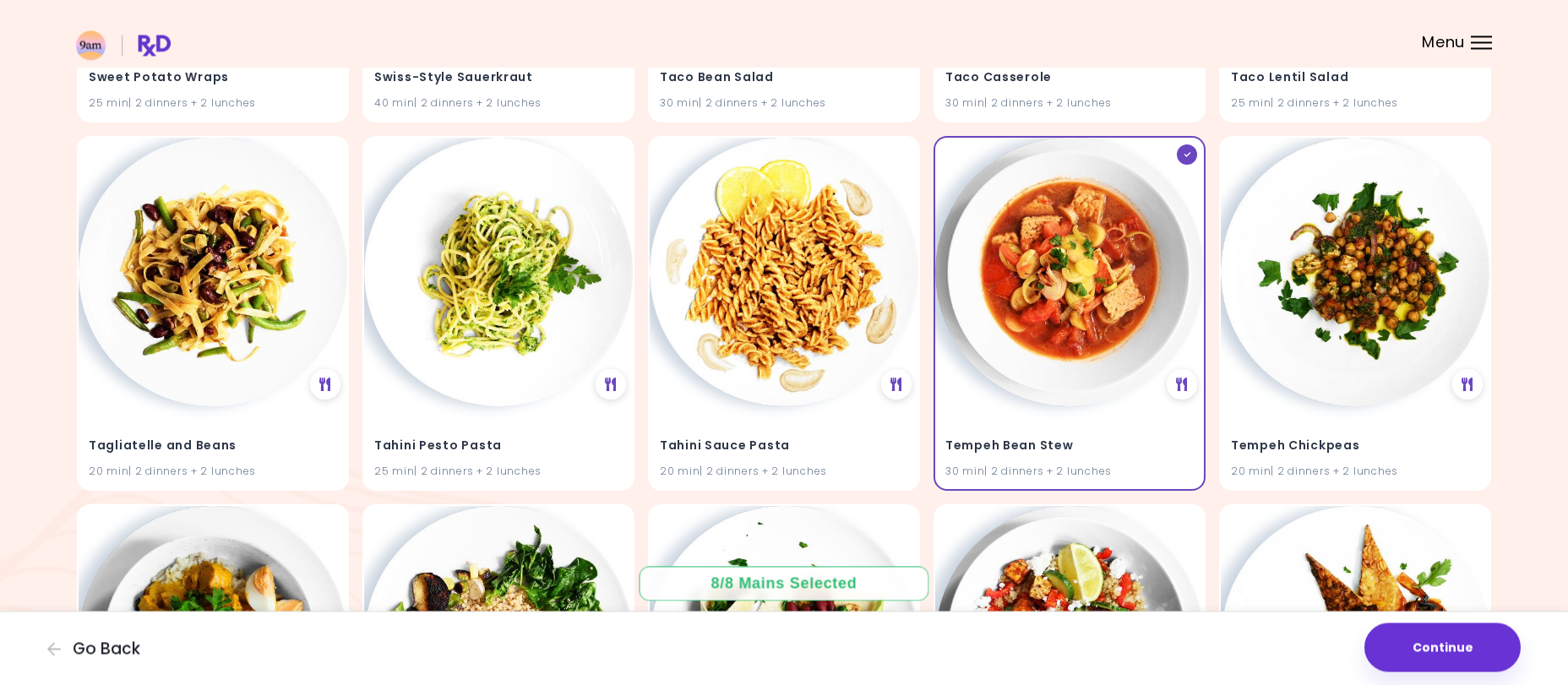 scroll, scrollTop: 65684, scrollLeft: 0, axis: vertical 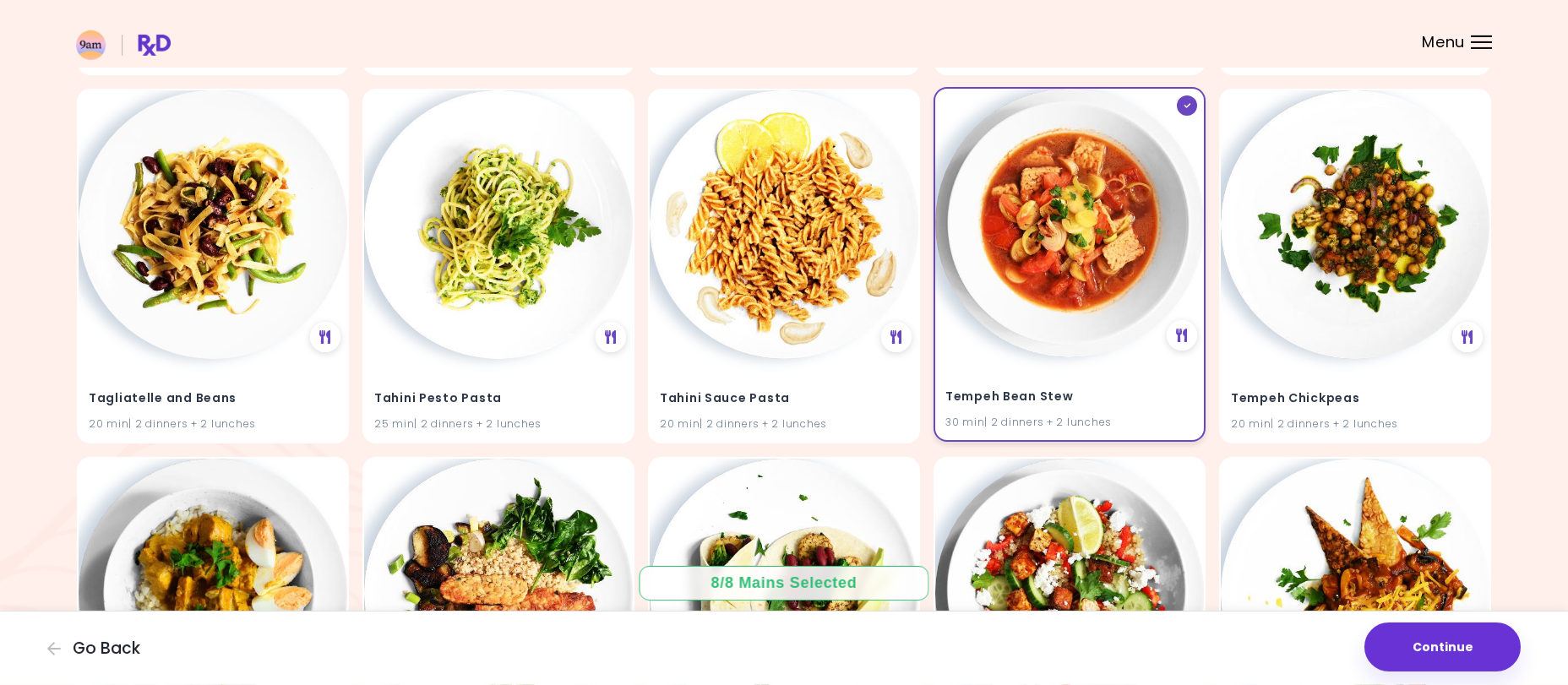click at bounding box center (1070, 223) 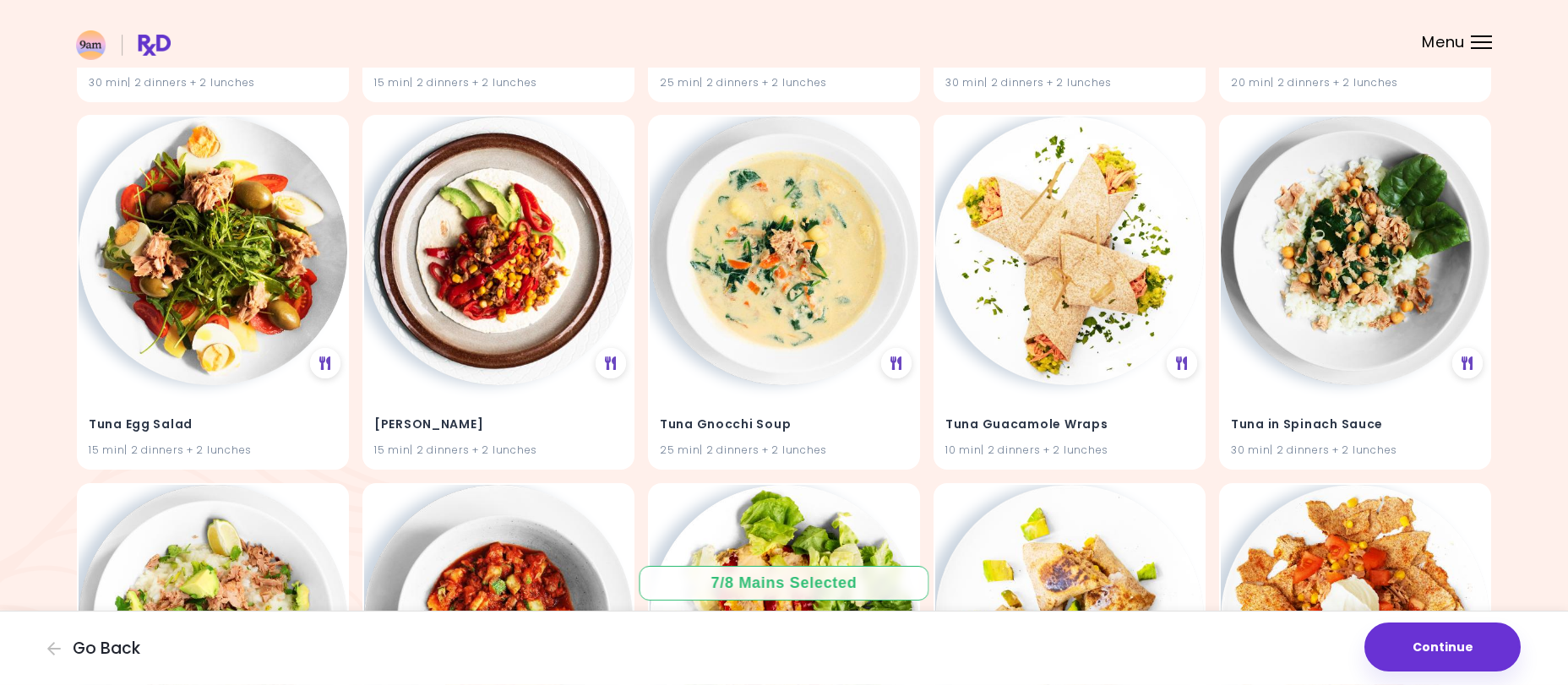 scroll, scrollTop: 71942, scrollLeft: 0, axis: vertical 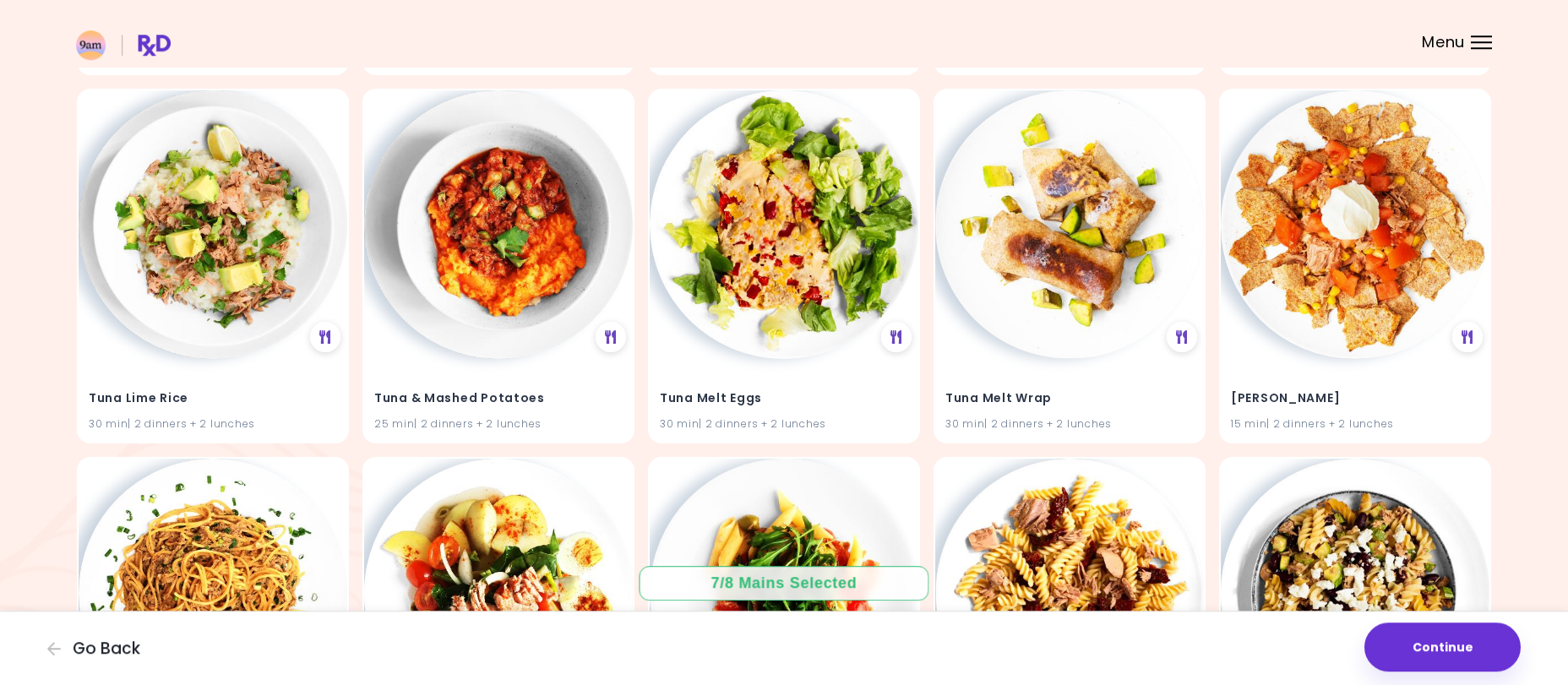 click on "Select Meals You Desire Breakfasts Mains Apple Broccoli Salad 30   min  |   2 dinners +
2 lunches Artichoke Dip & Nachos 20   min  |   2 dinners +
2 lunches Artichoke Fusilli 18   min  |   2 dinners +
2 lunches Artichoke Pasta 20   min  |   2 dinners +
2 lunches Arugula Pesto Pasta 30   min  |   2 dinners +
2 lunches Arugula Pesto Pasta 20   min  |   2 dinners +
2 lunches Arugula Pesto Pasta 15   min  |   2 dinners +
2 lunches Asian Avocado Salad 15   min  |   2 dinners +
2 lunches Avocado and Bean Pasta Salad 20   min  |   2 dinners +
2 lunches Avocado and Beans Burritos 10   min  |   2 dinners +
2 lunches Avocado and Olive Pasta Salad 18   min  |   2 dinners +
2 lunches Avocado and Tomato Pasta Salad 20   min  |   2 dinners +
2 lunches Avocado Bean Chilli 30   min  |   2 dinners +
2 lunches Avocado Bean Salad 15   min  |   2 dinners +
2 lunches Avocado Chicken Wrap 20" at bounding box center [784, -34237] 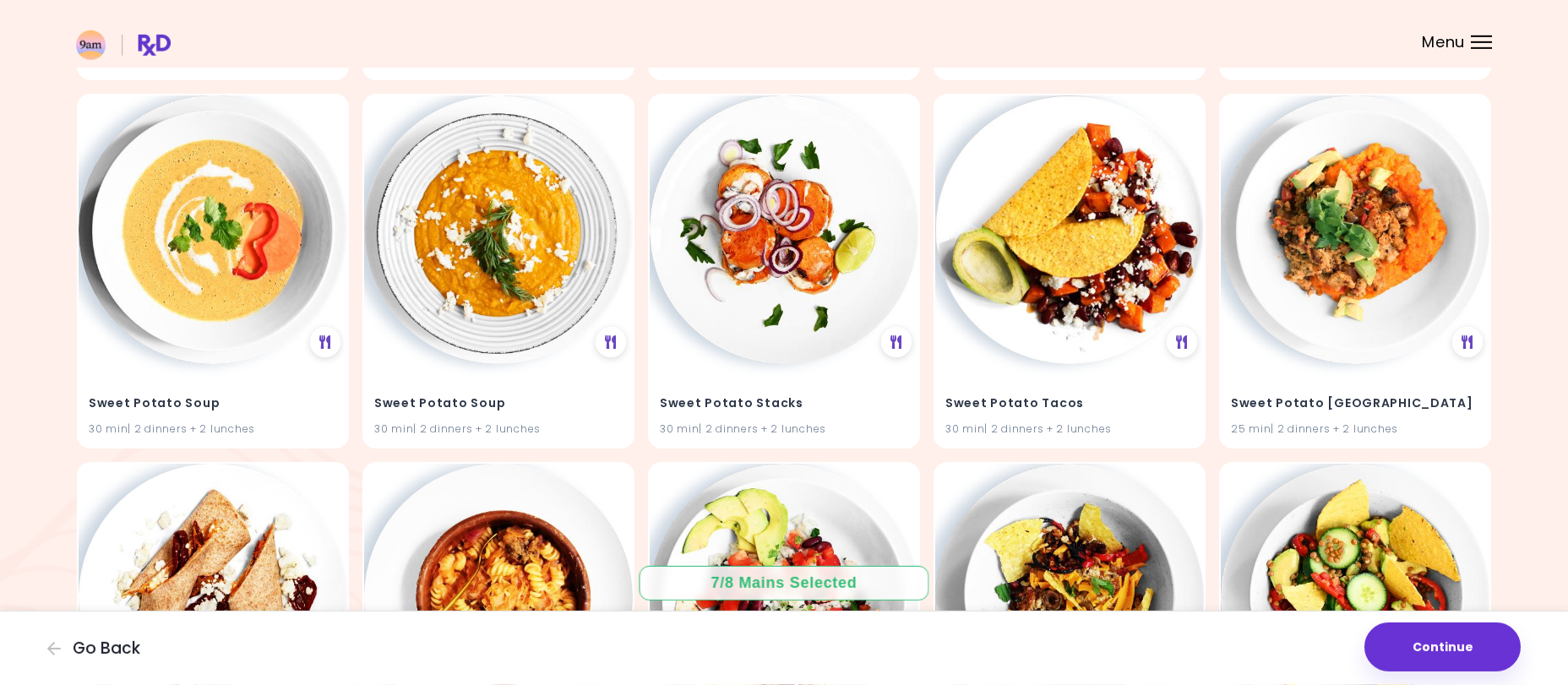 scroll, scrollTop: 64940, scrollLeft: 0, axis: vertical 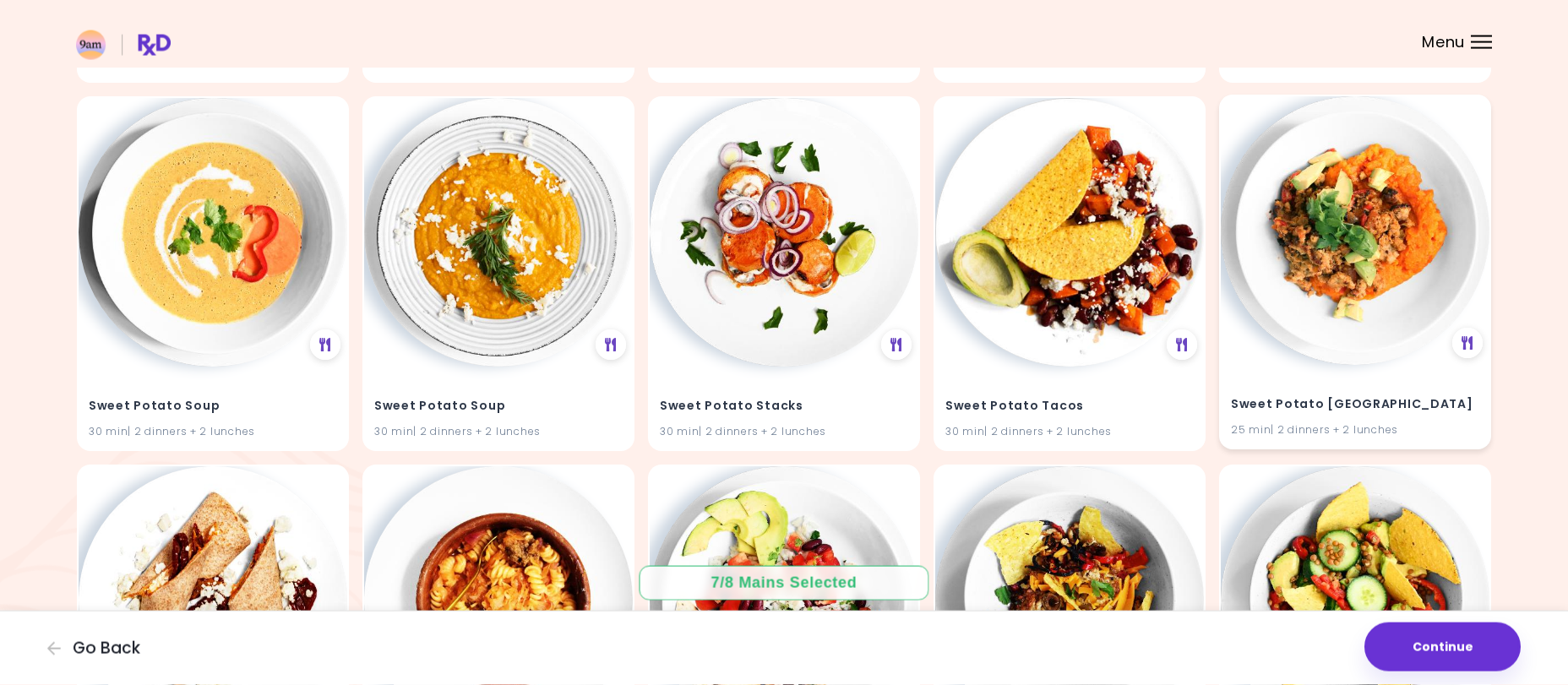 click at bounding box center [1355, 231] 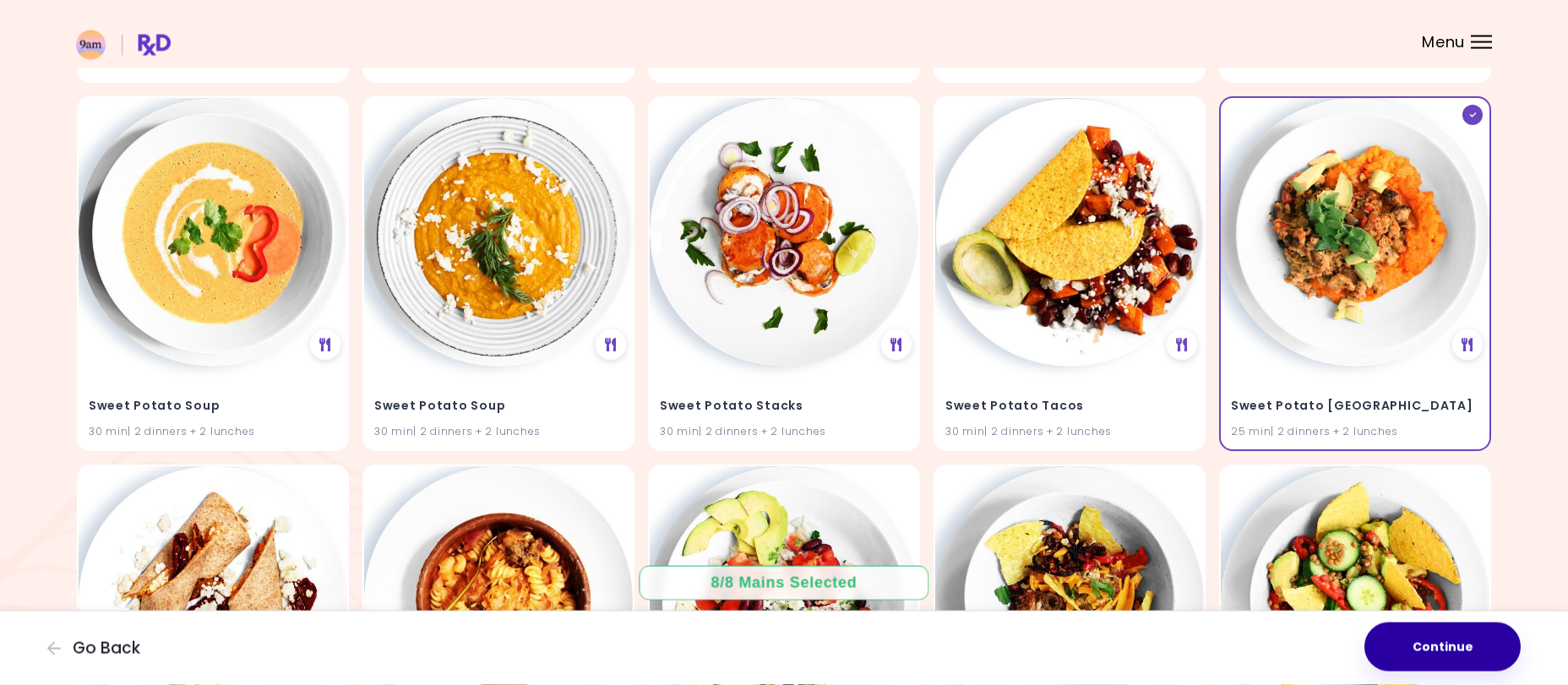 click on "Continue" at bounding box center [1442, 647] 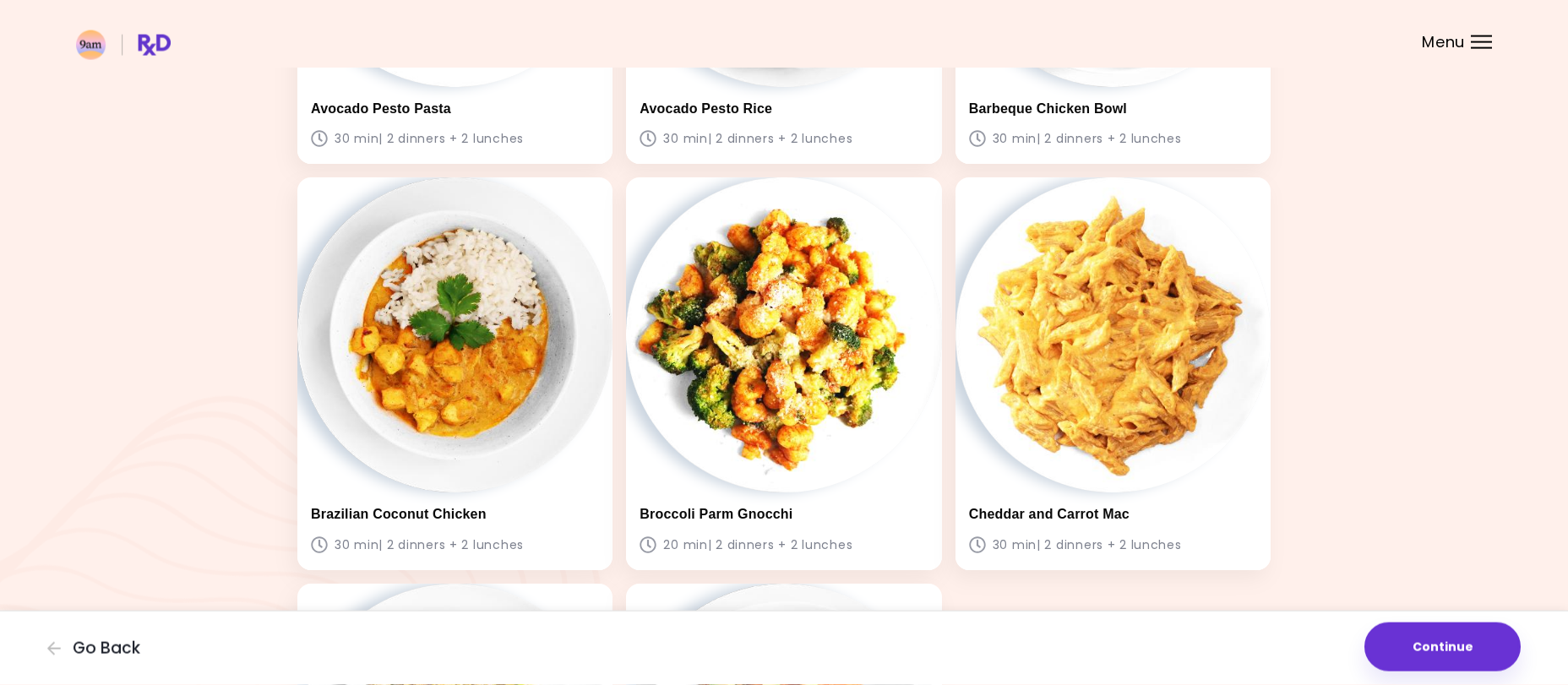 scroll, scrollTop: 0, scrollLeft: 0, axis: both 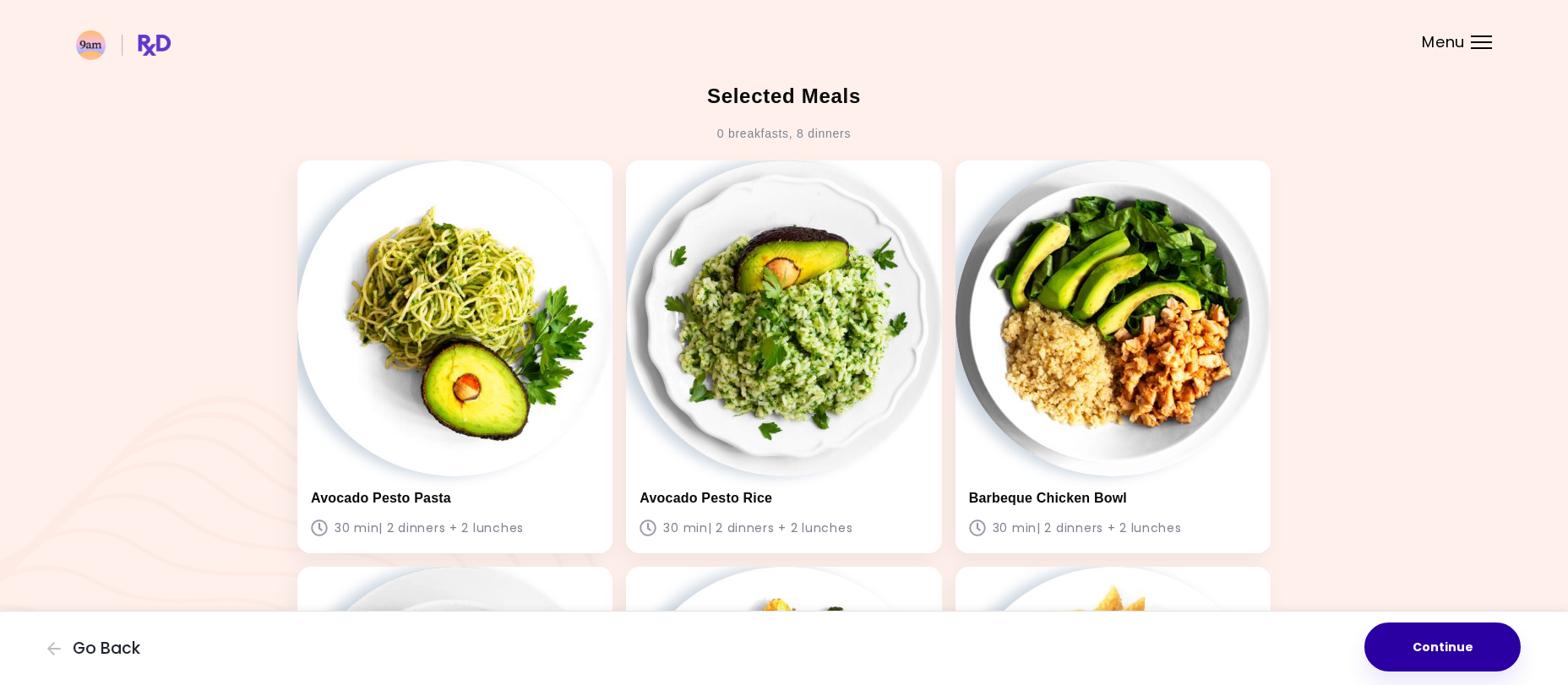 click on "Continue" at bounding box center [1442, 647] 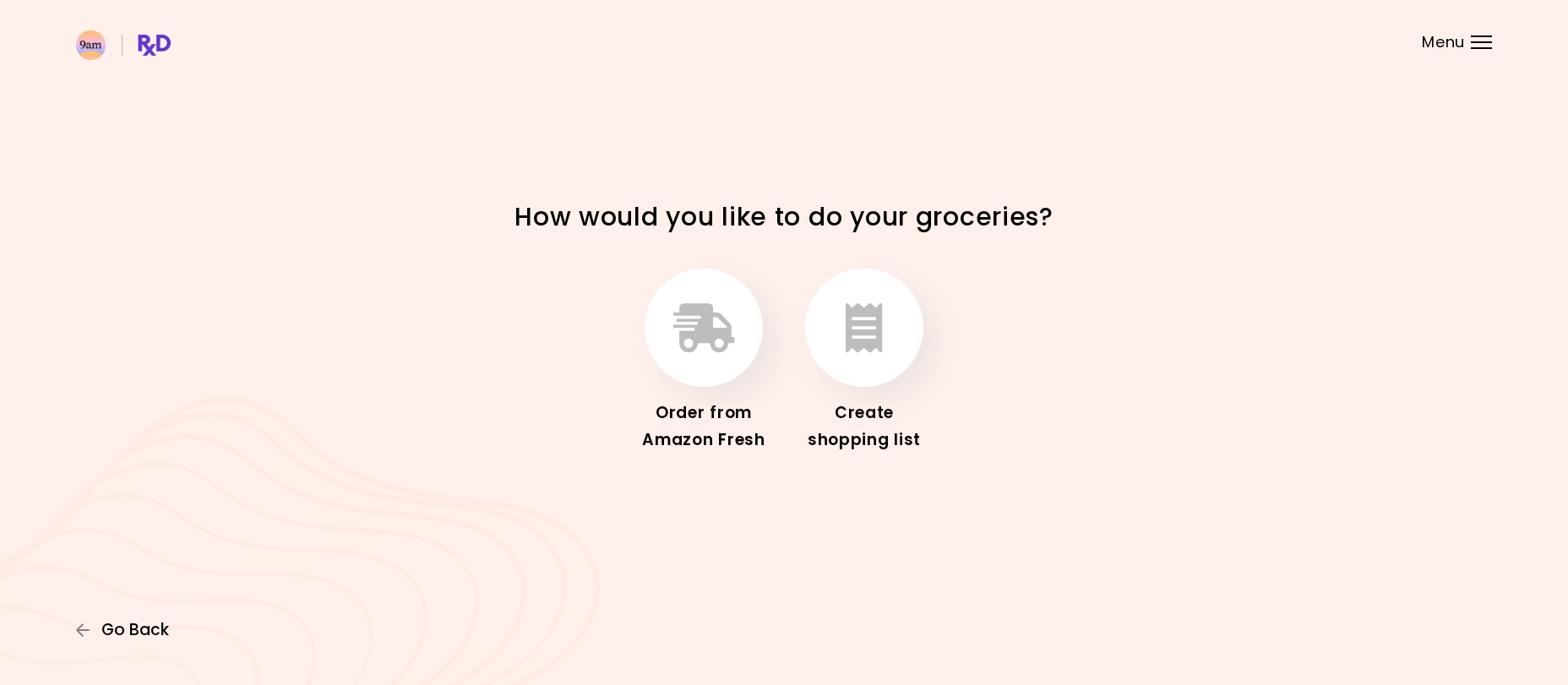 click on "Go Back" at bounding box center (135, 630) 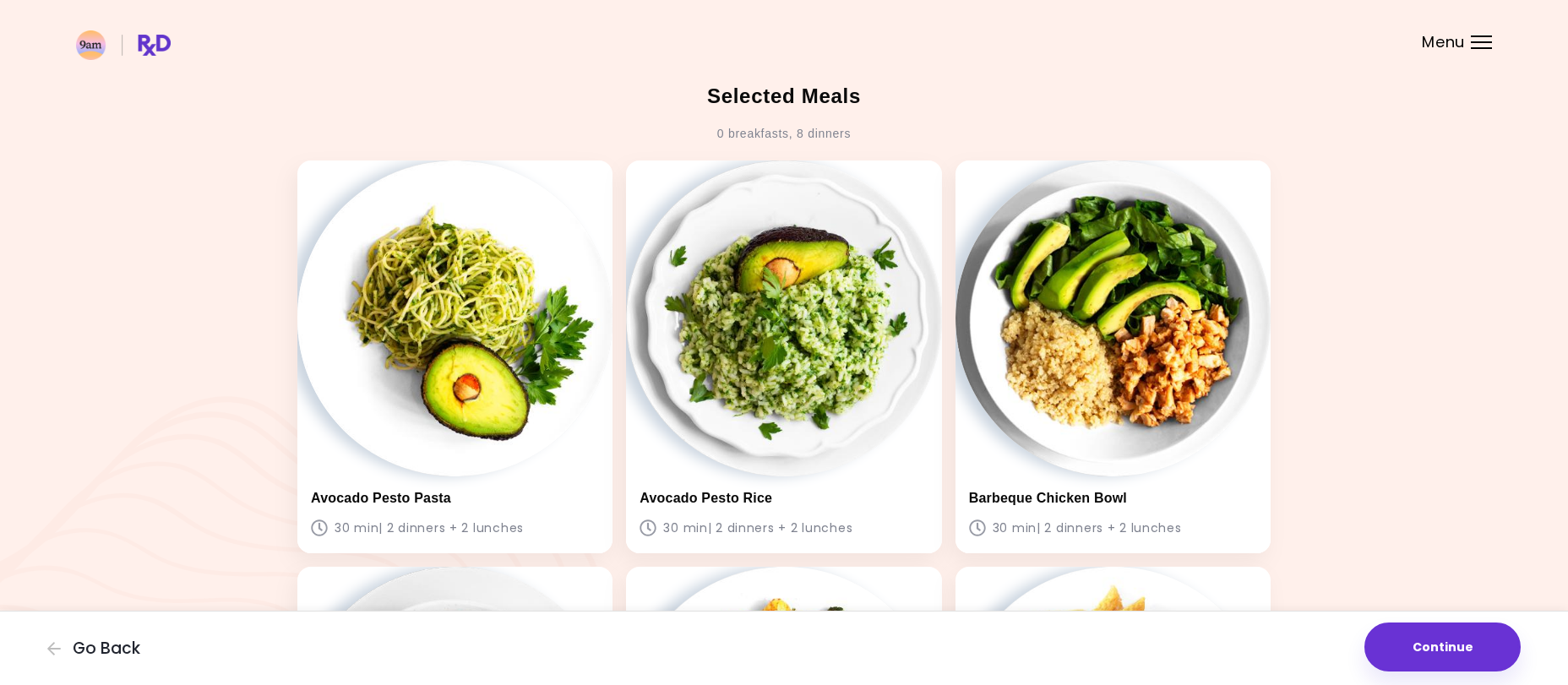 click on "0   breakfasts ,    8   dinners" at bounding box center [784, 134] 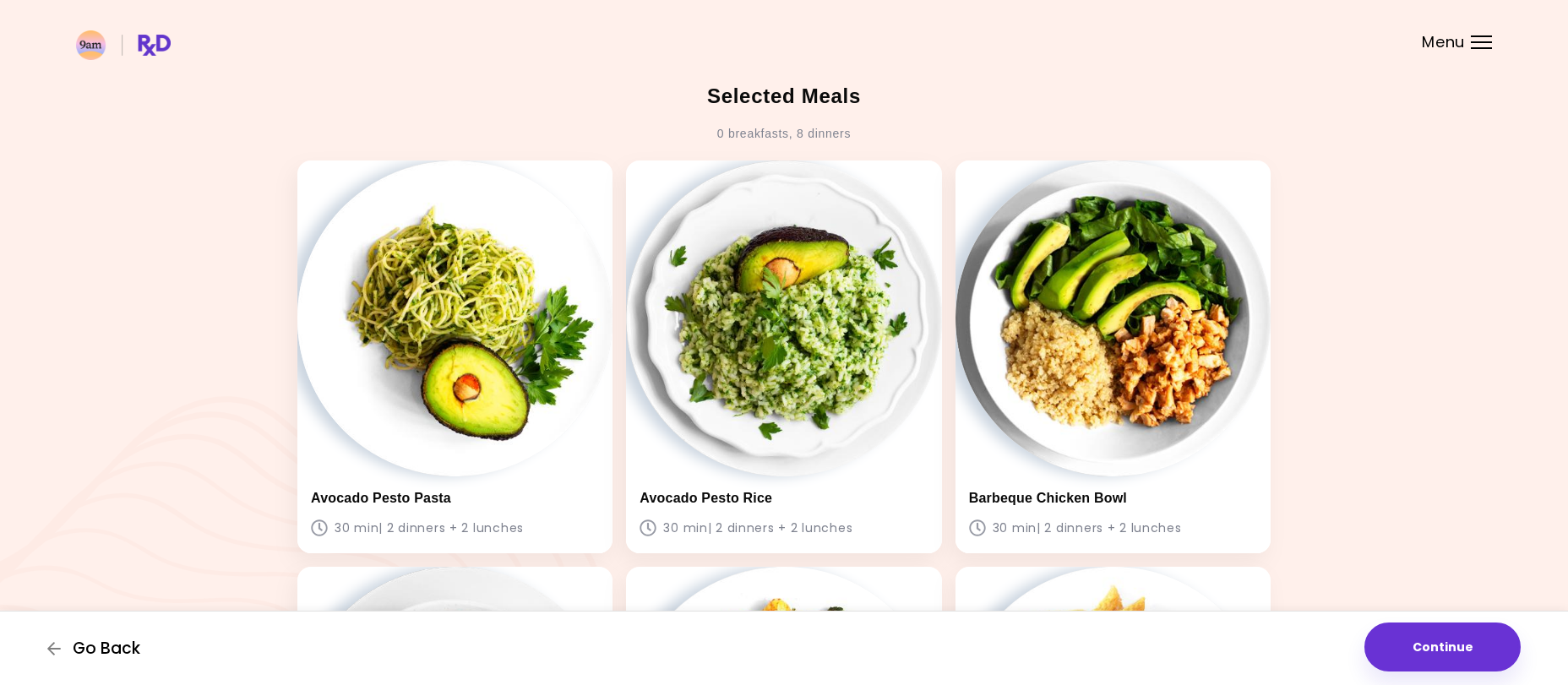 click 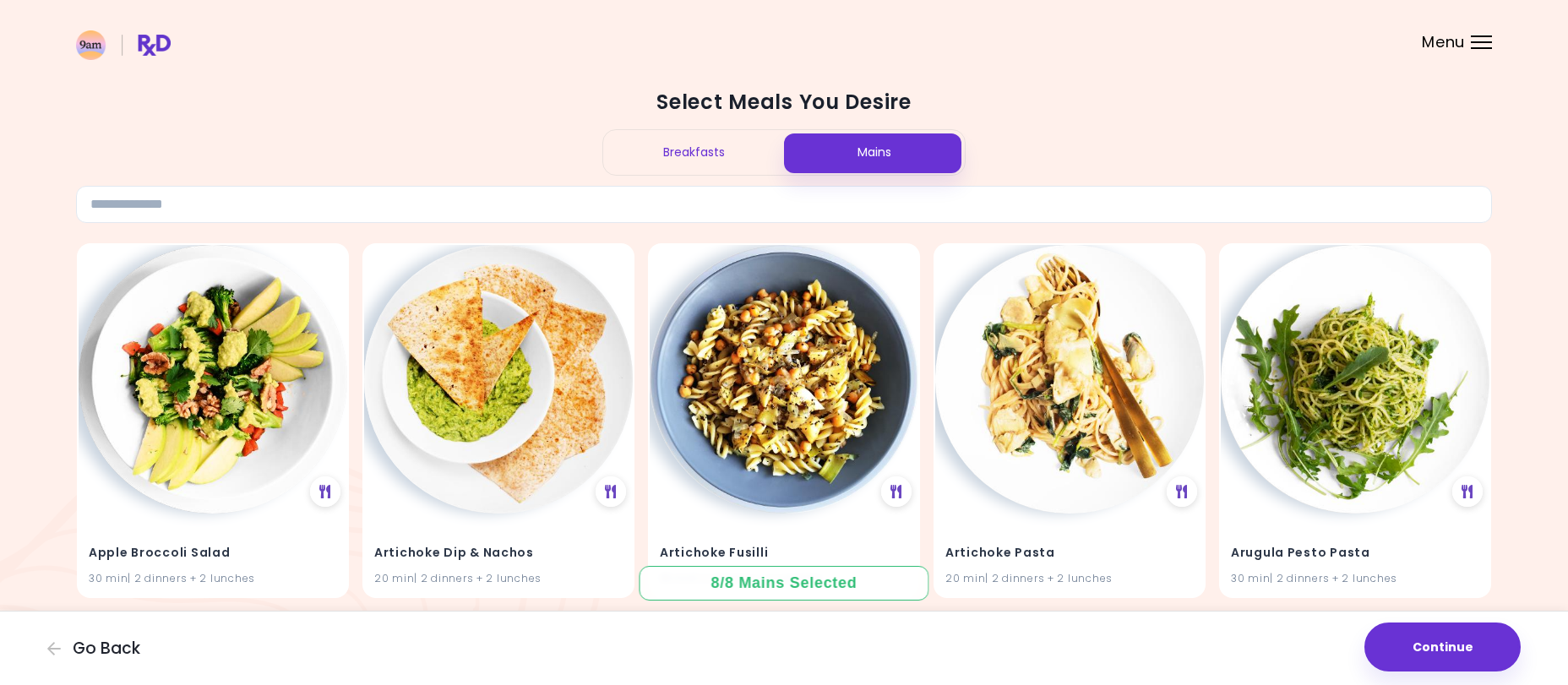click on "Breakfasts" at bounding box center [694, 152] 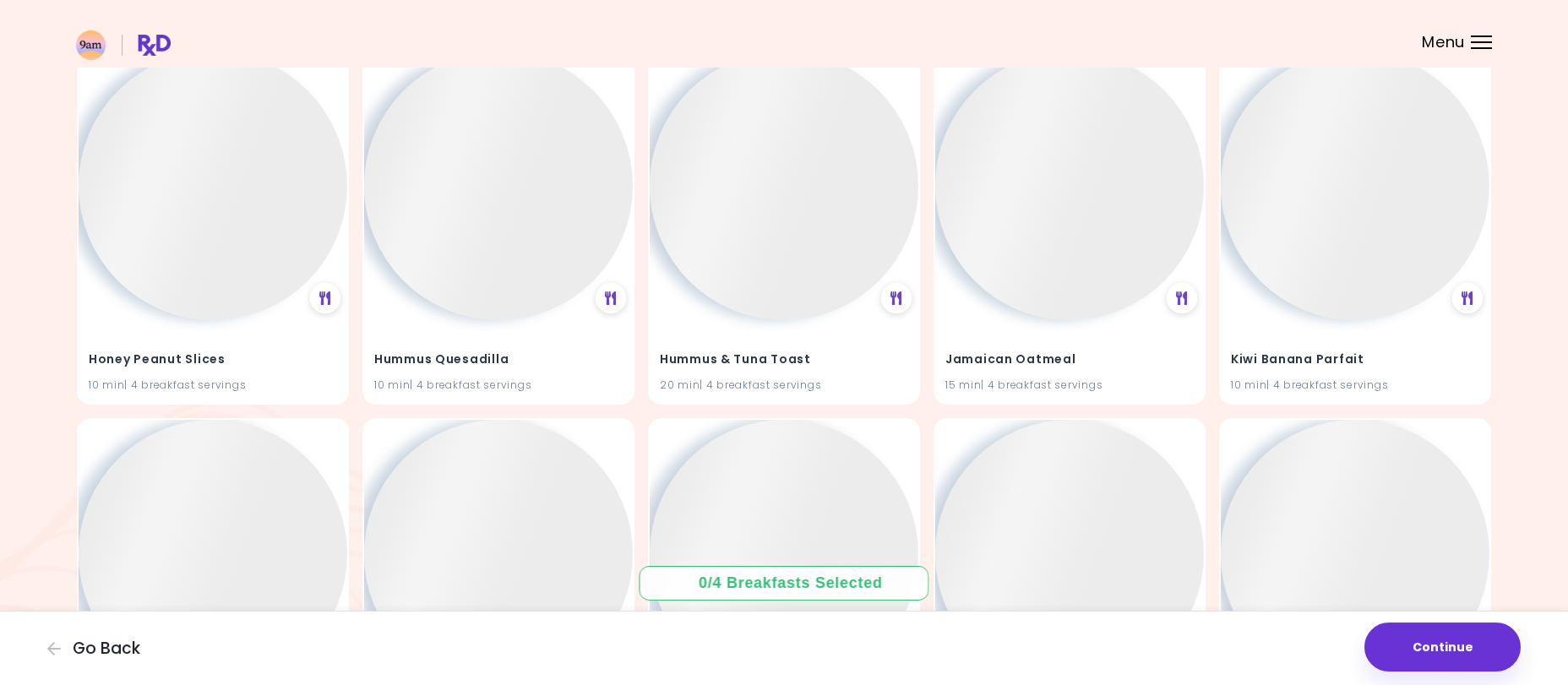 scroll, scrollTop: 7194, scrollLeft: 0, axis: vertical 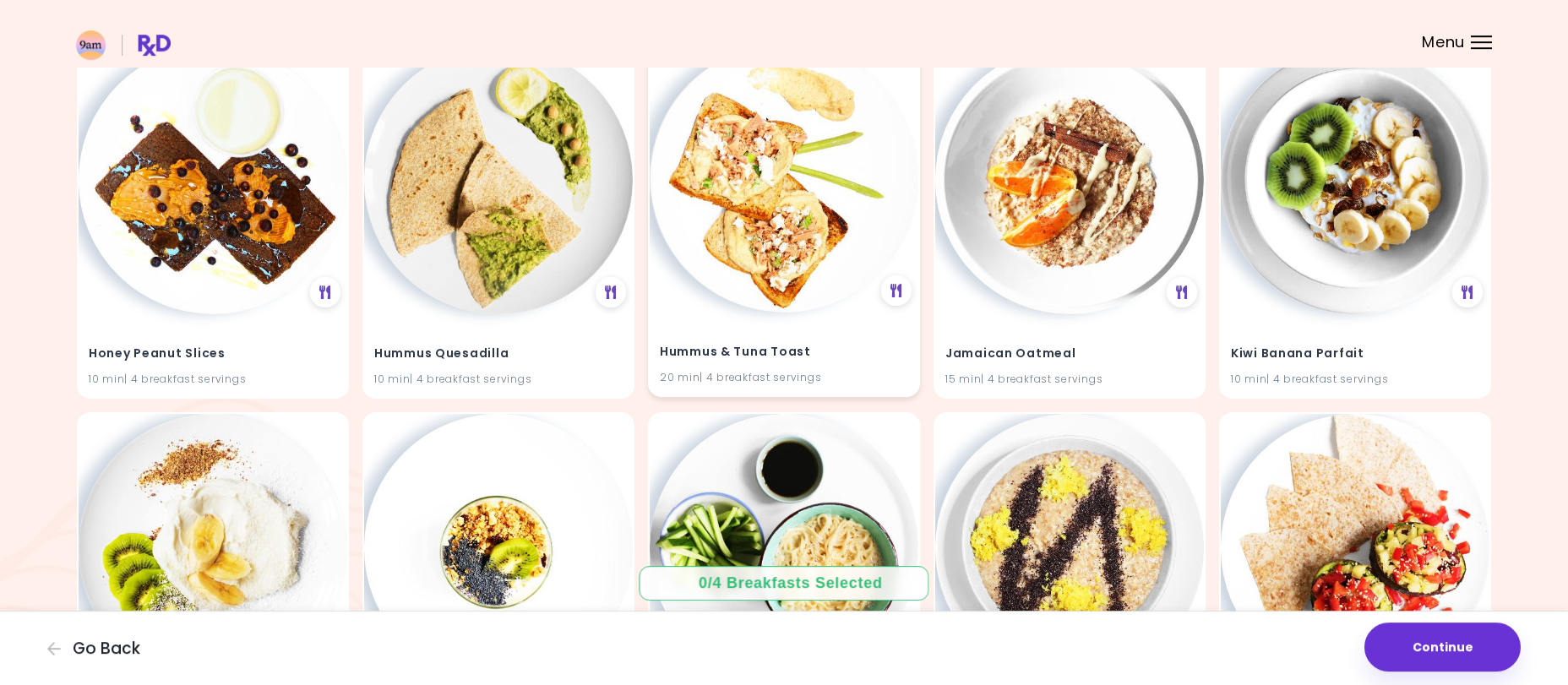 click on "Hummus & Tuna Toast 20   min  |   4 breakfast servings" at bounding box center (784, 354) 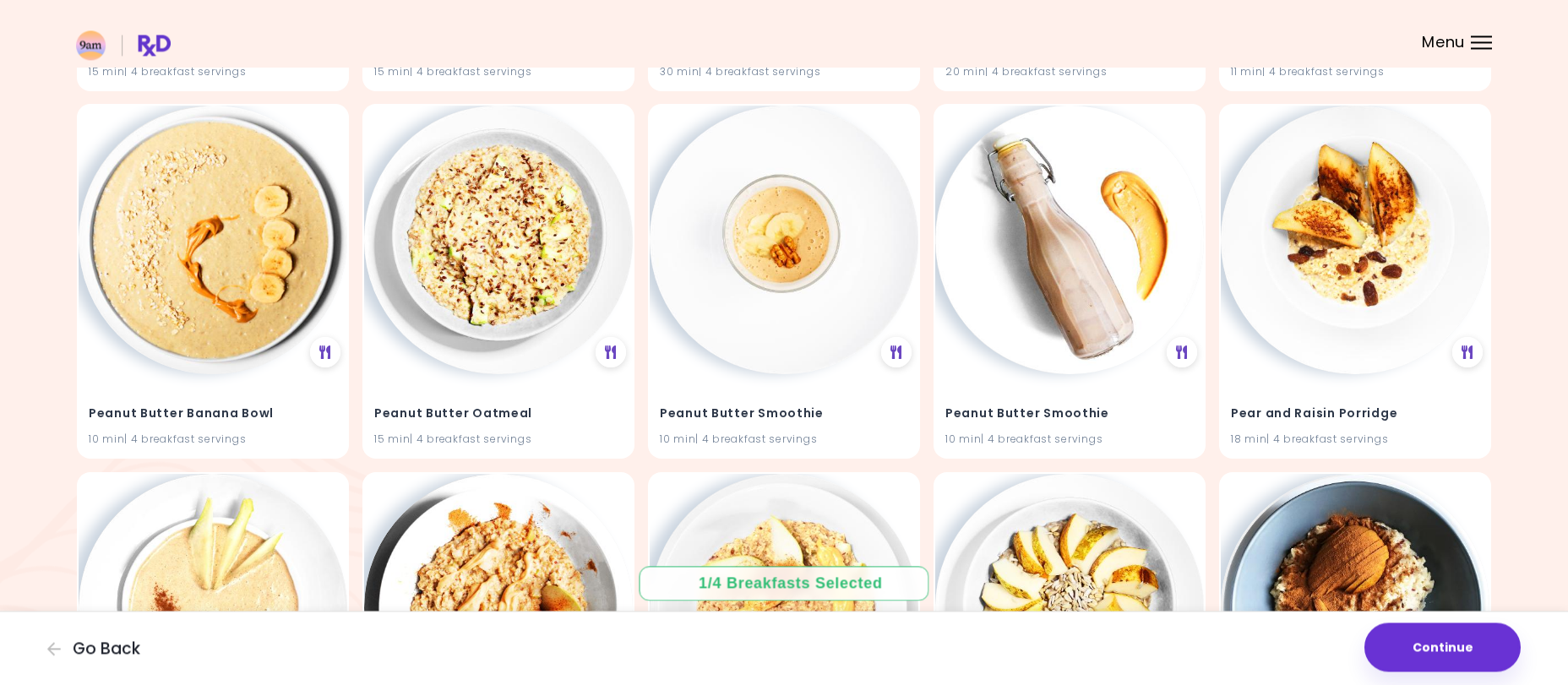 scroll, scrollTop: 8976, scrollLeft: 0, axis: vertical 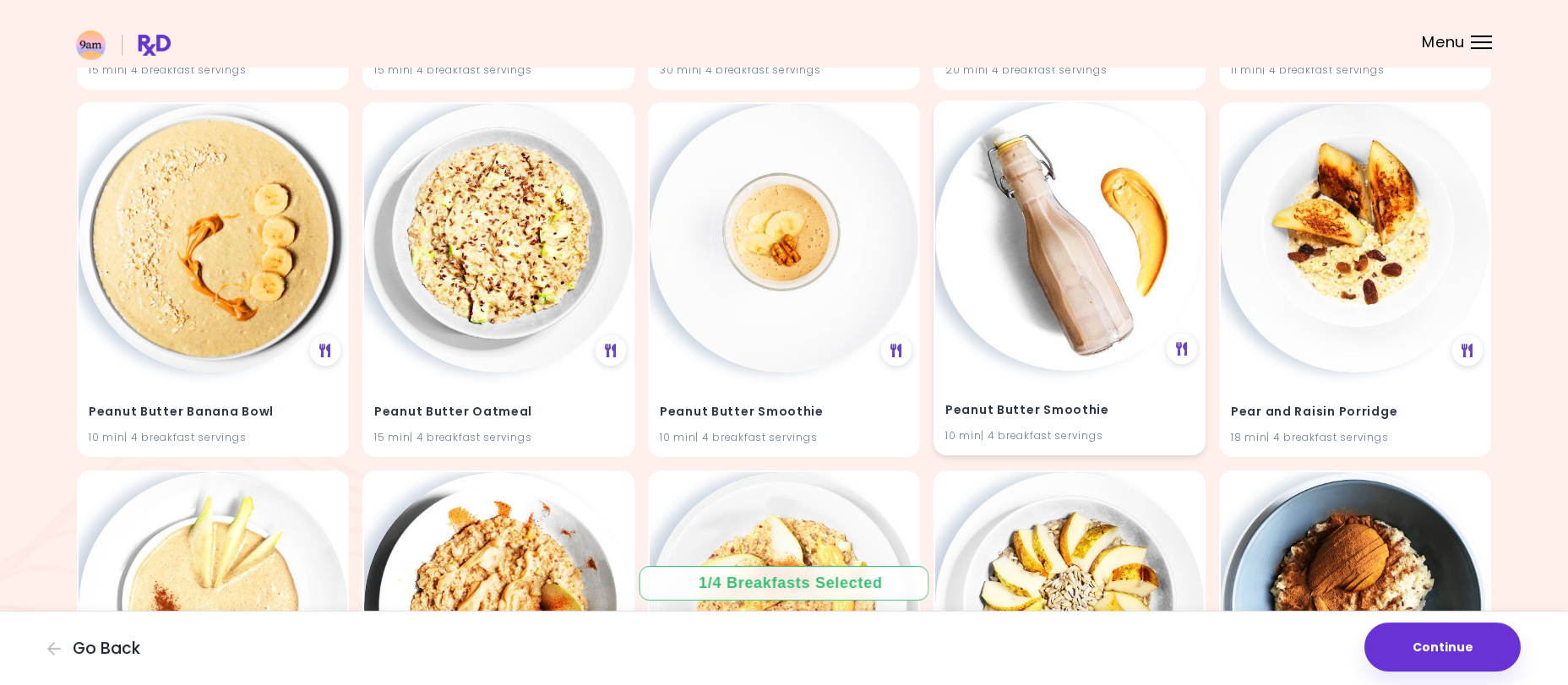 click at bounding box center [1070, 236] 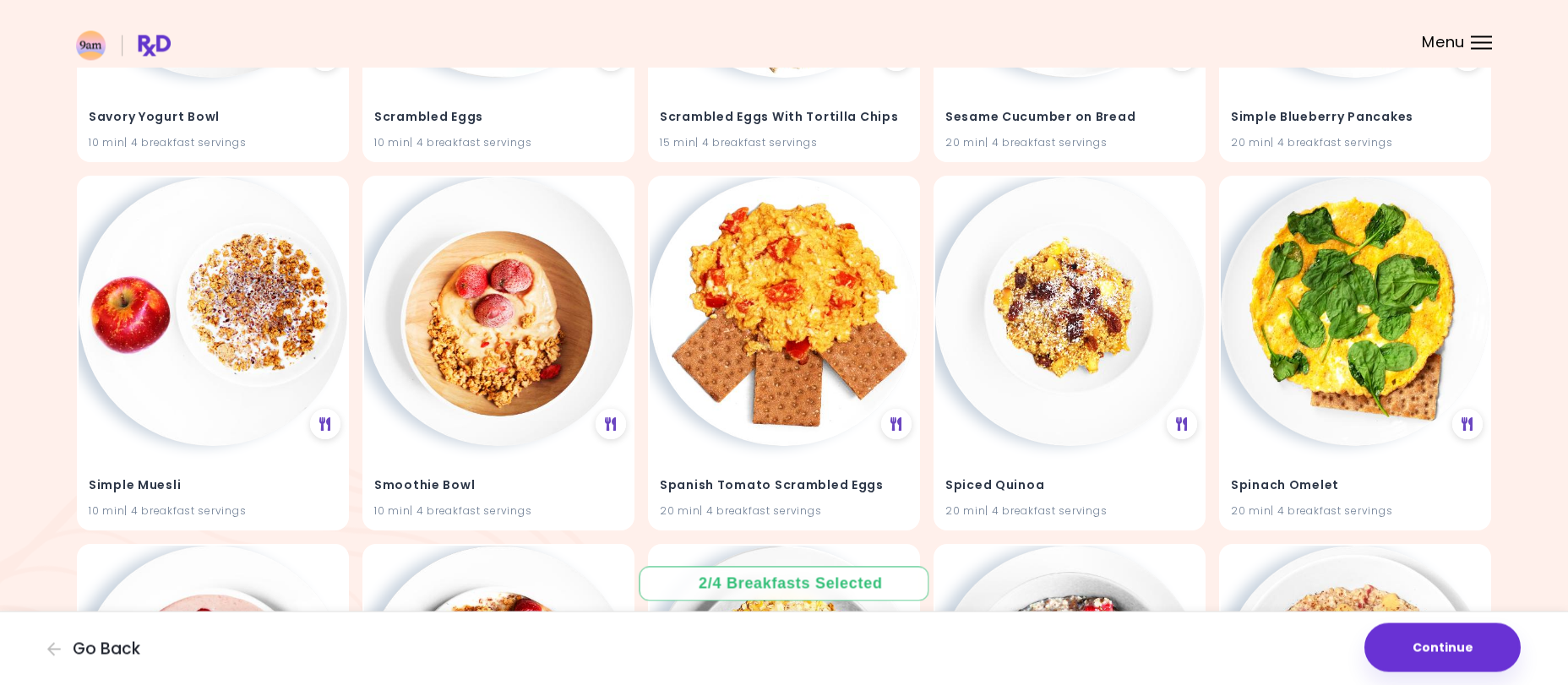 scroll, scrollTop: 11147, scrollLeft: 0, axis: vertical 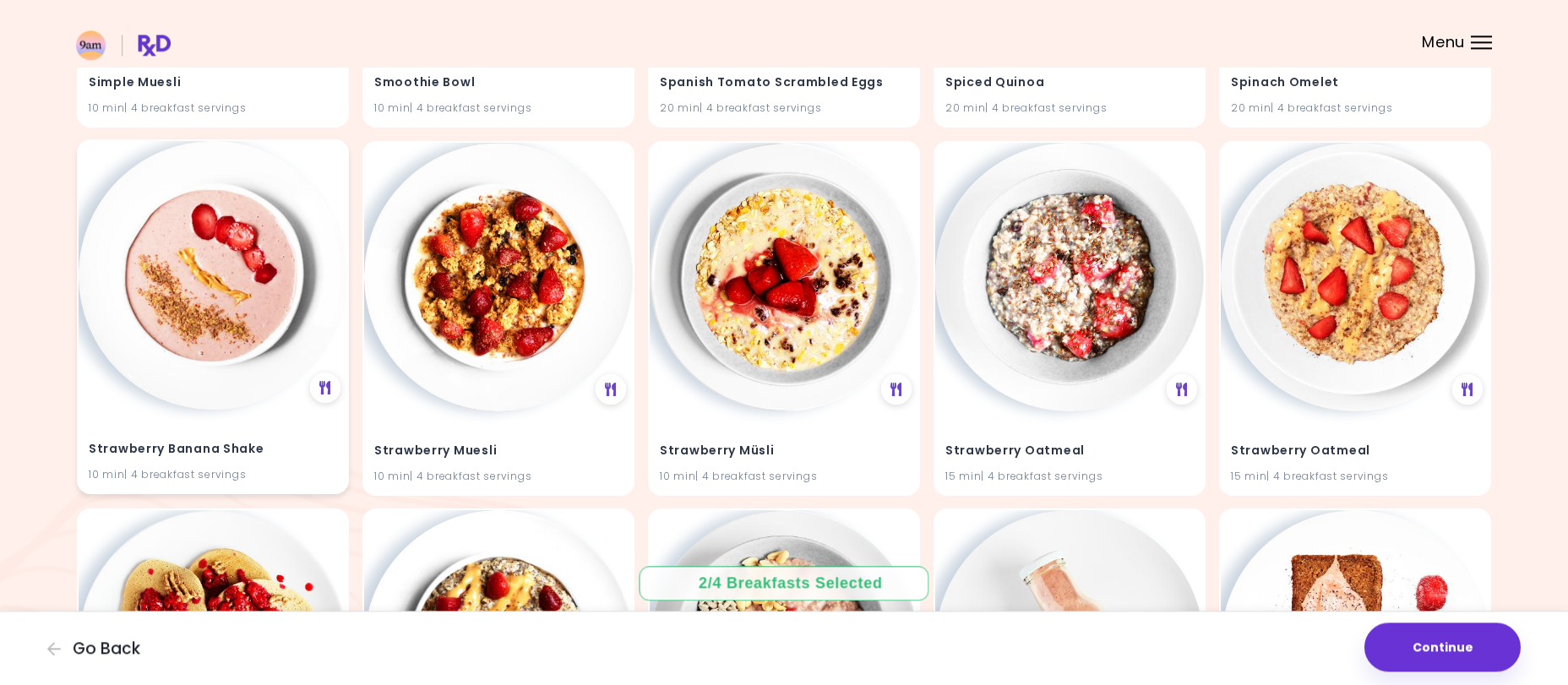 click on "Strawberry Banana Shake 10   min  |   4 breakfast servings" at bounding box center [213, 451] 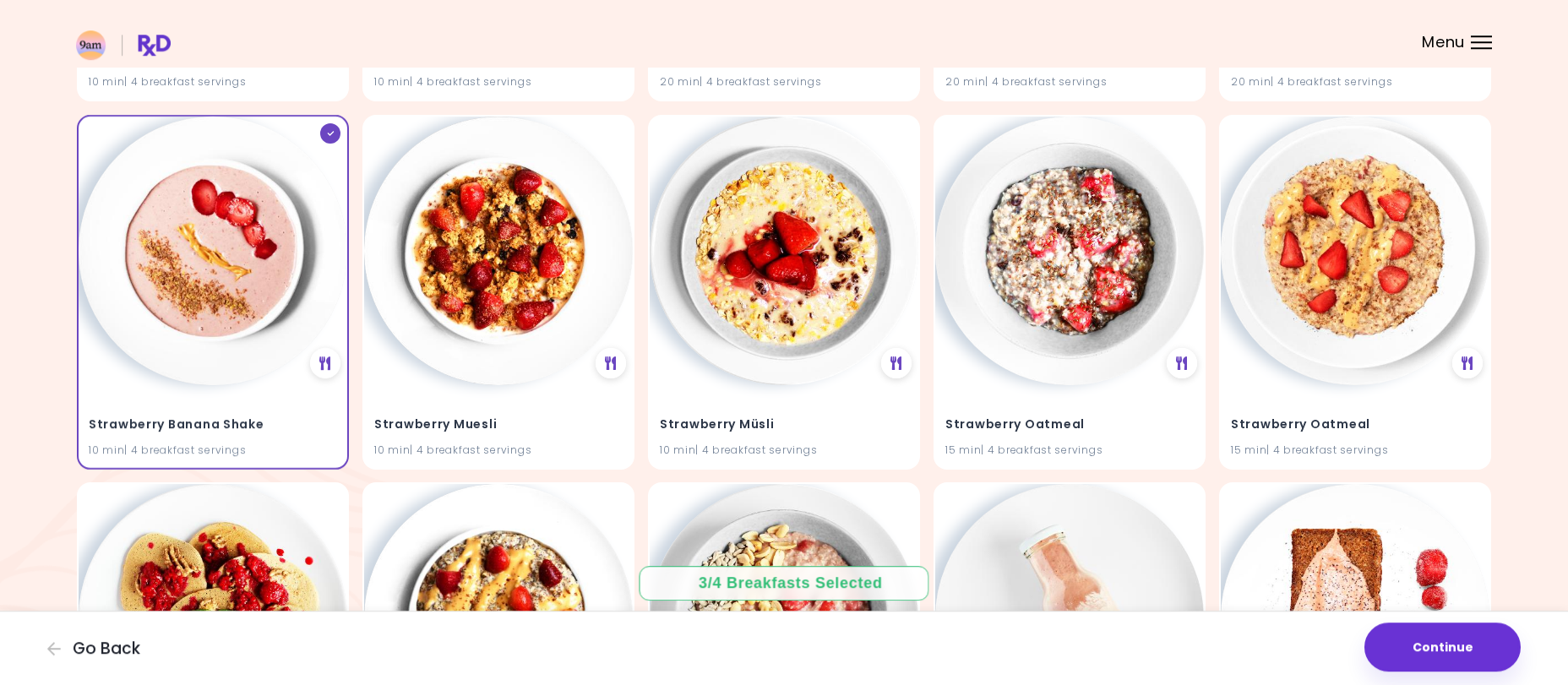 scroll, scrollTop: 11174, scrollLeft: 0, axis: vertical 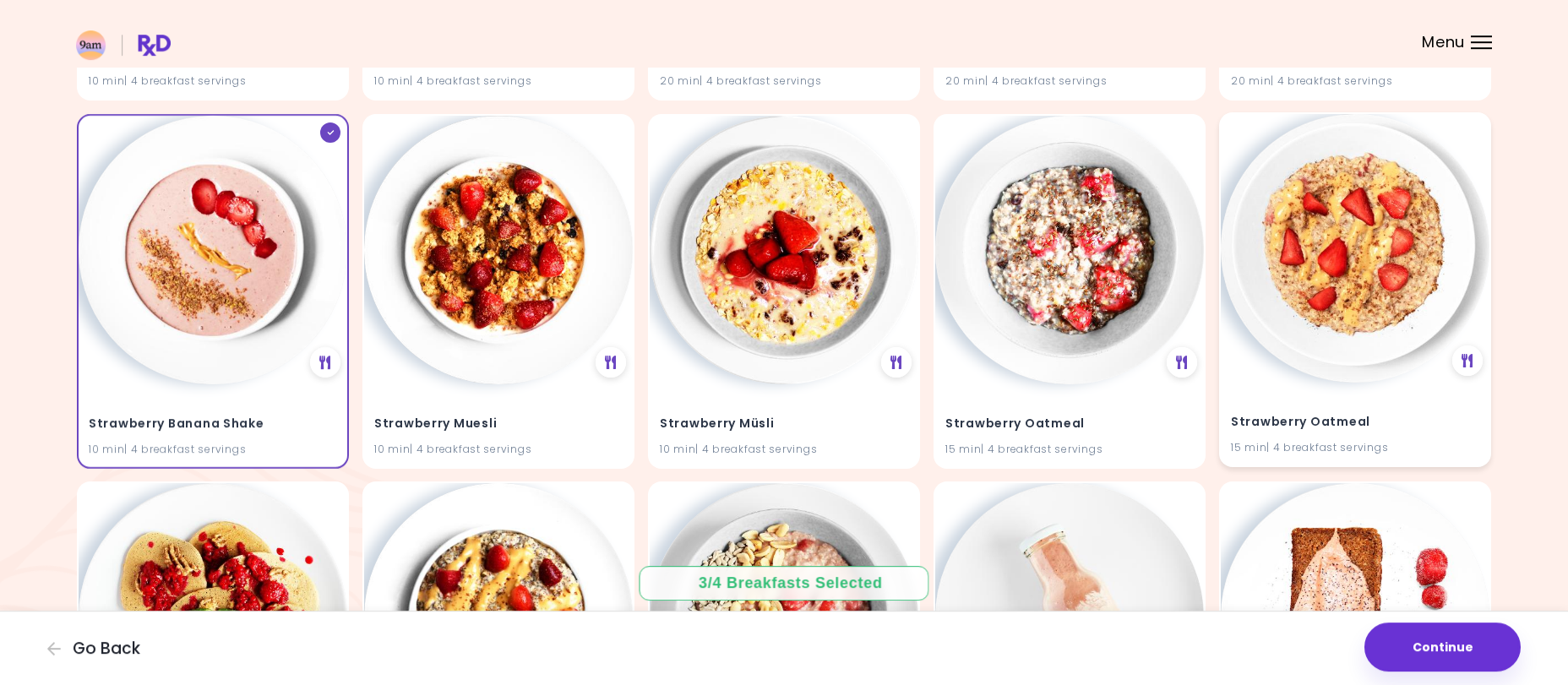 click at bounding box center [1355, 248] 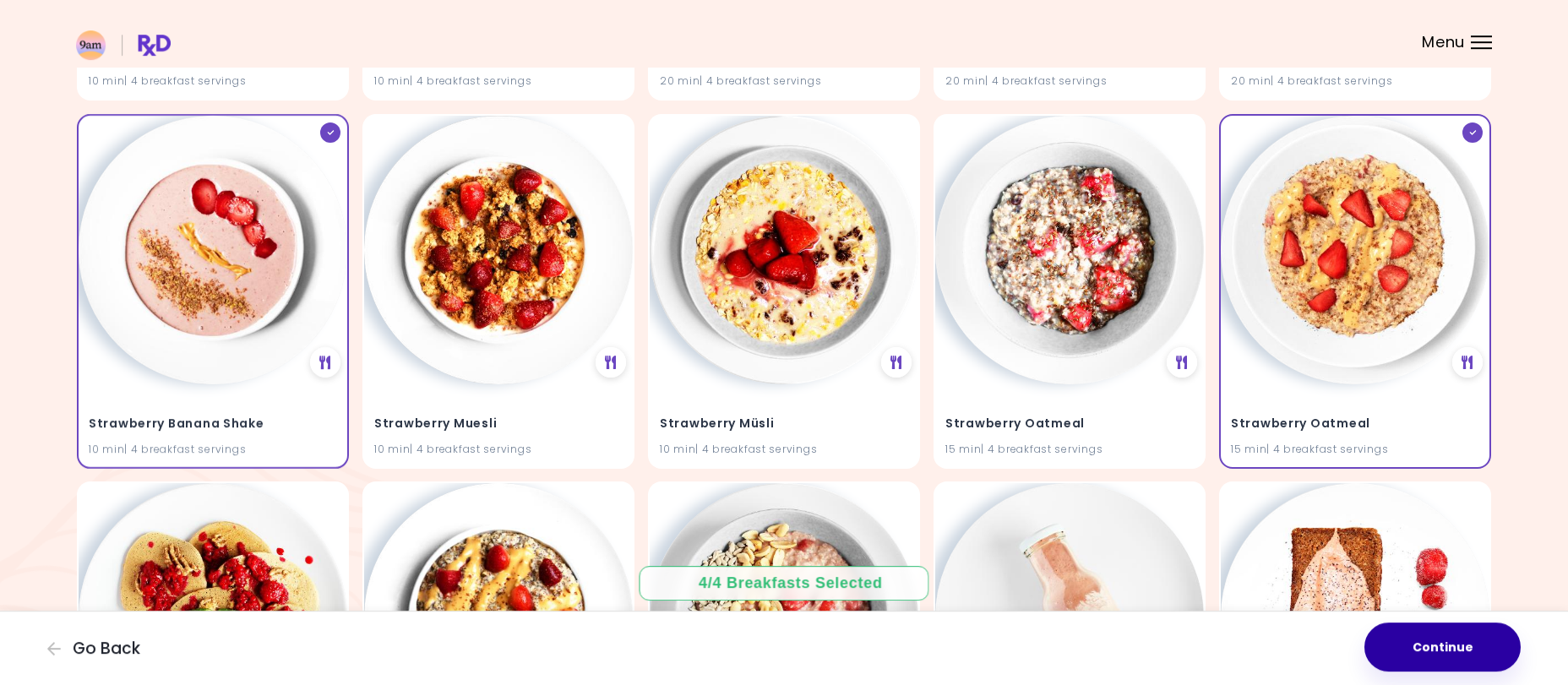 click on "Continue" at bounding box center (1442, 647) 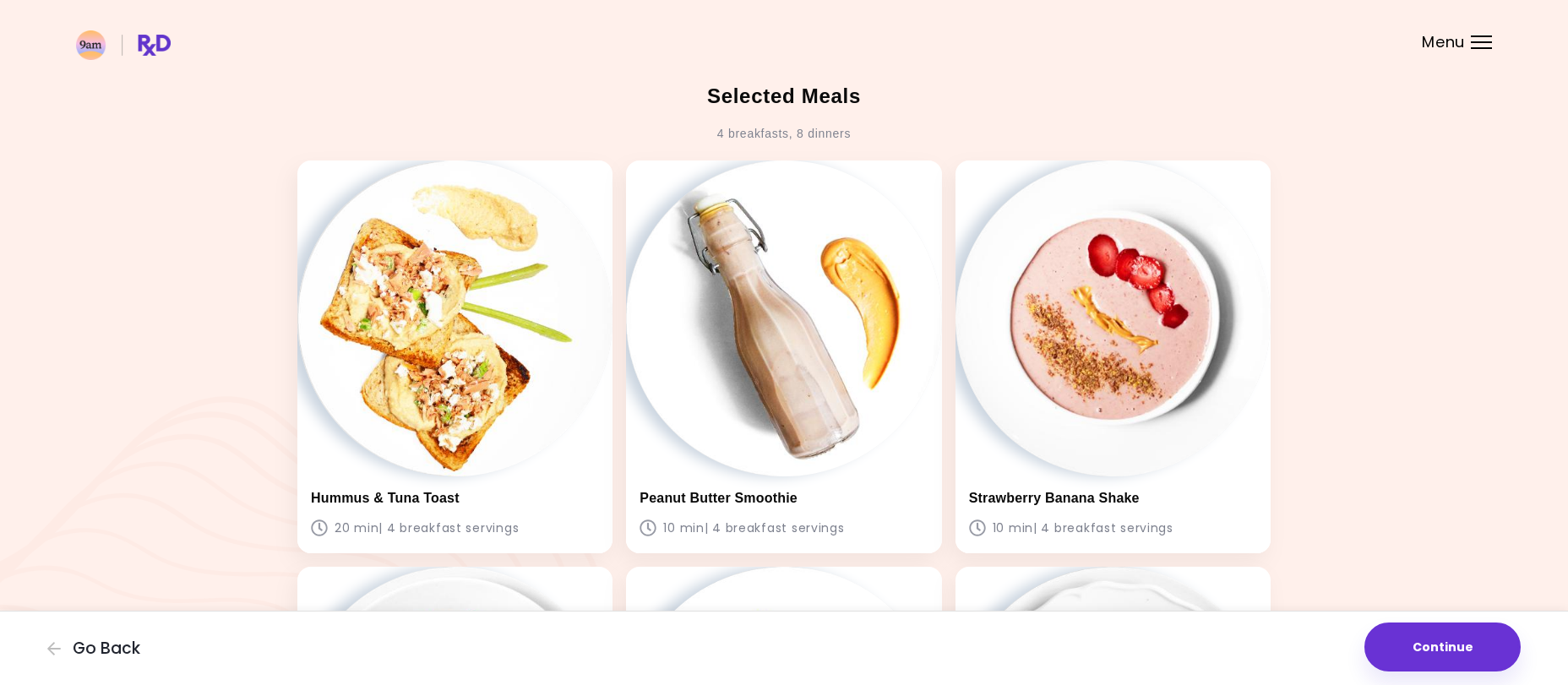 click on "Continue" at bounding box center [1442, 647] 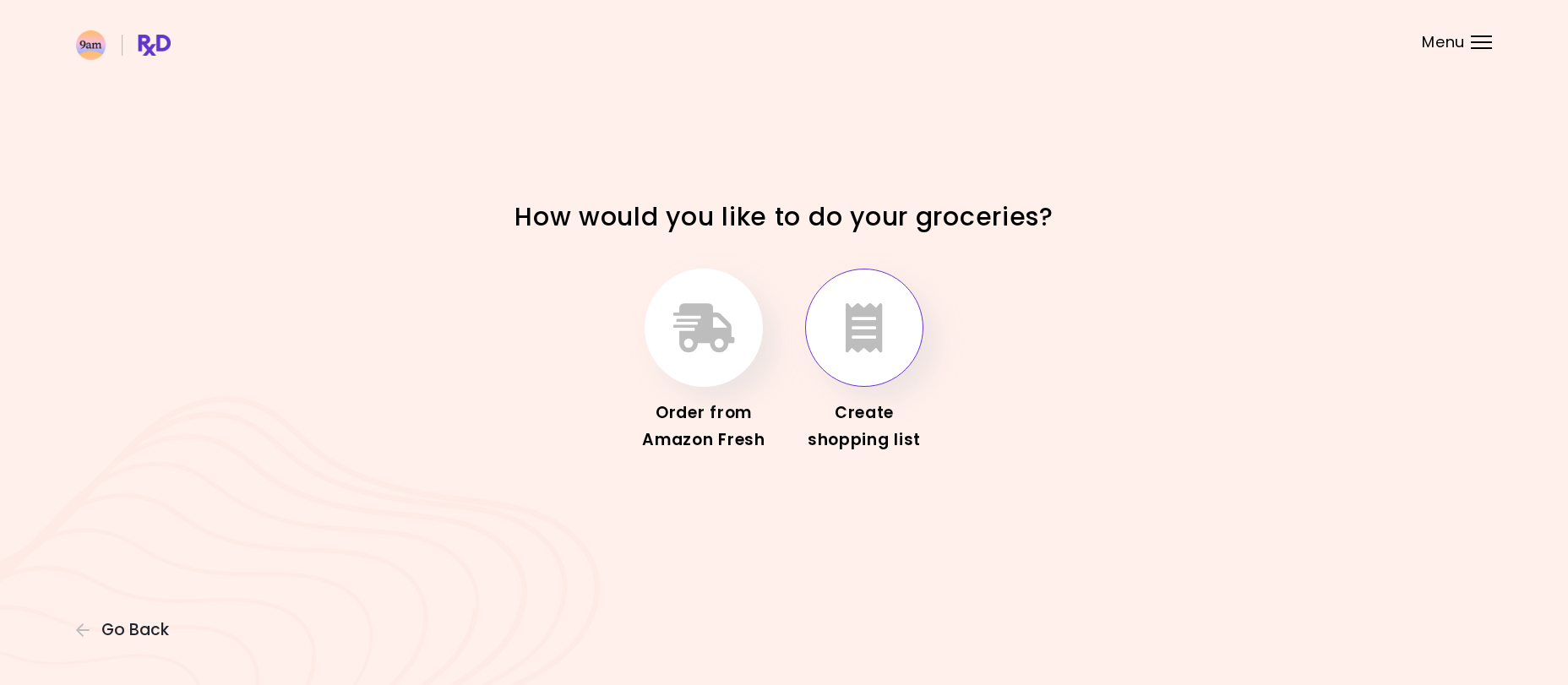 click at bounding box center [864, 328] 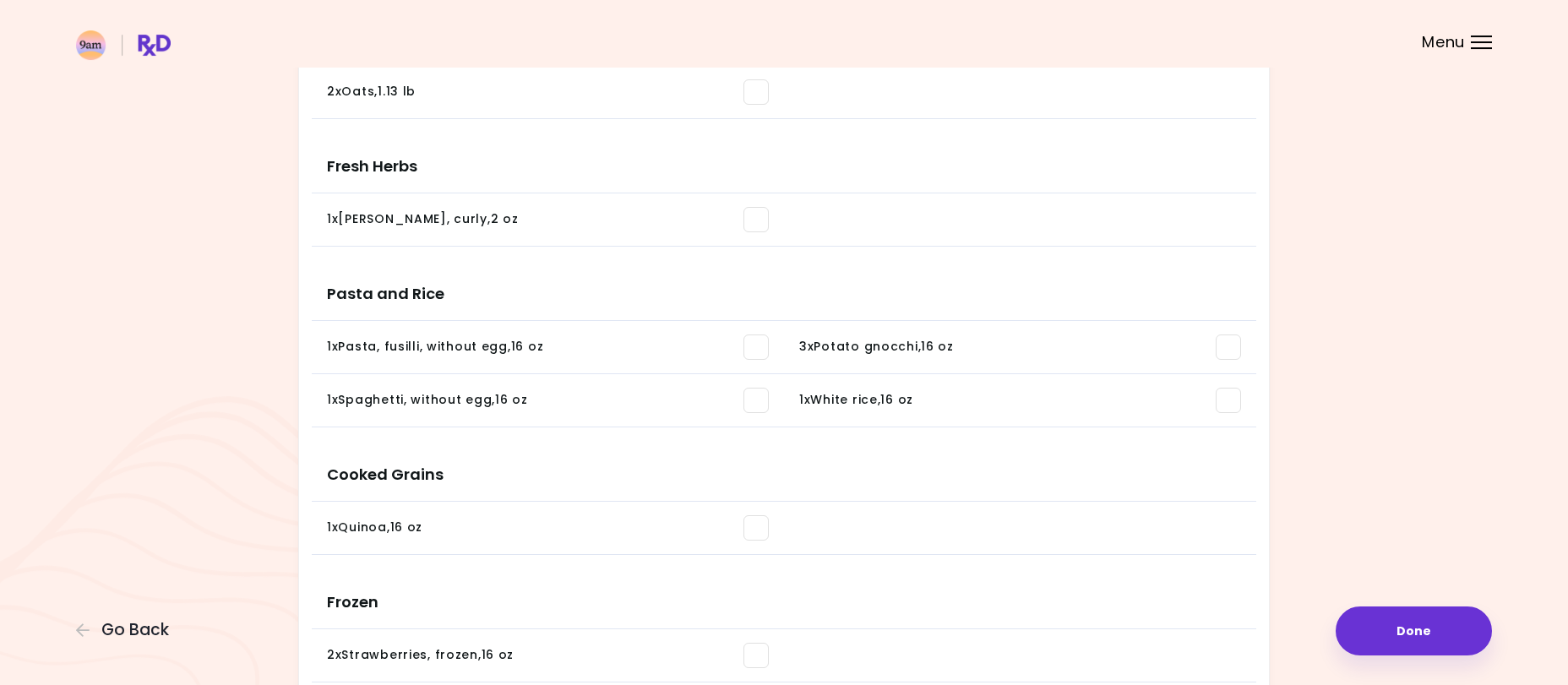 scroll, scrollTop: 2063, scrollLeft: 0, axis: vertical 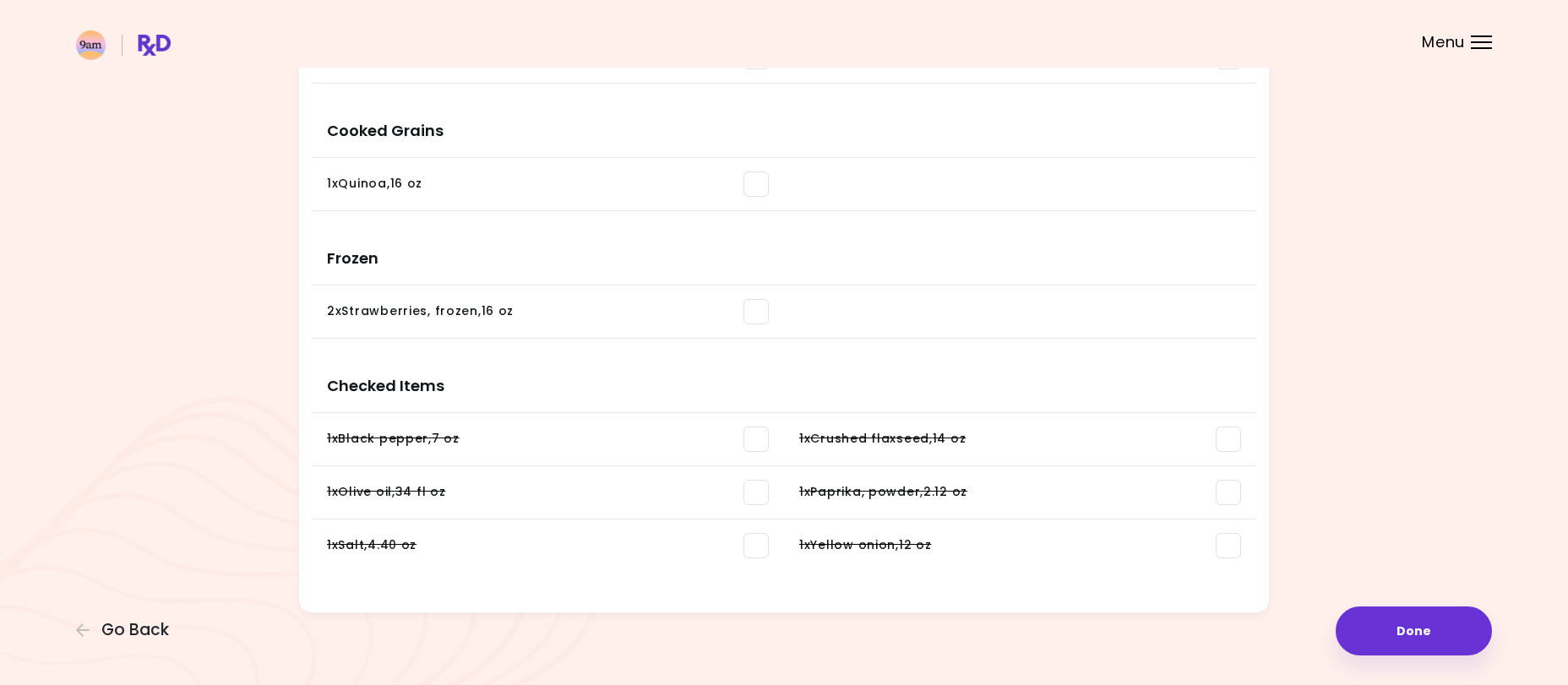 click at bounding box center [1228, 546] 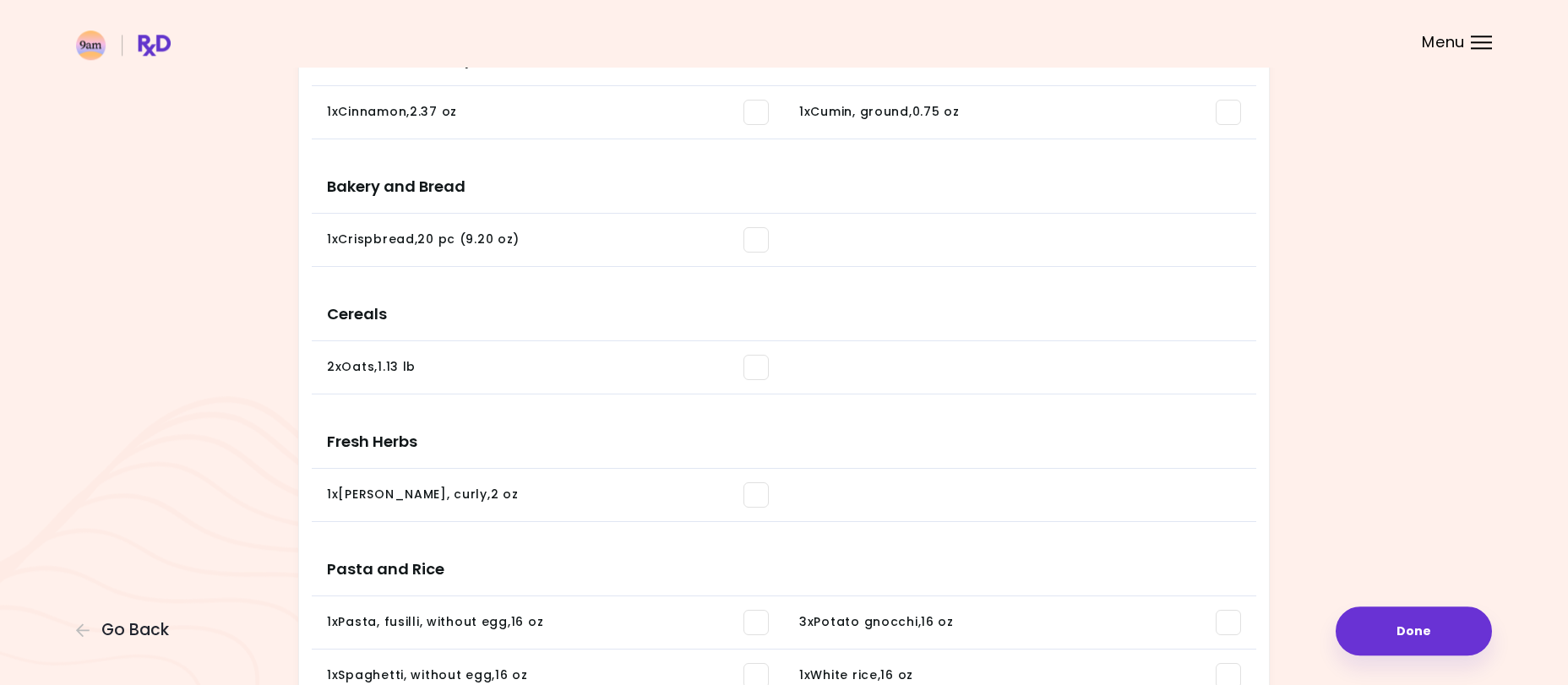 scroll, scrollTop: 1442, scrollLeft: 0, axis: vertical 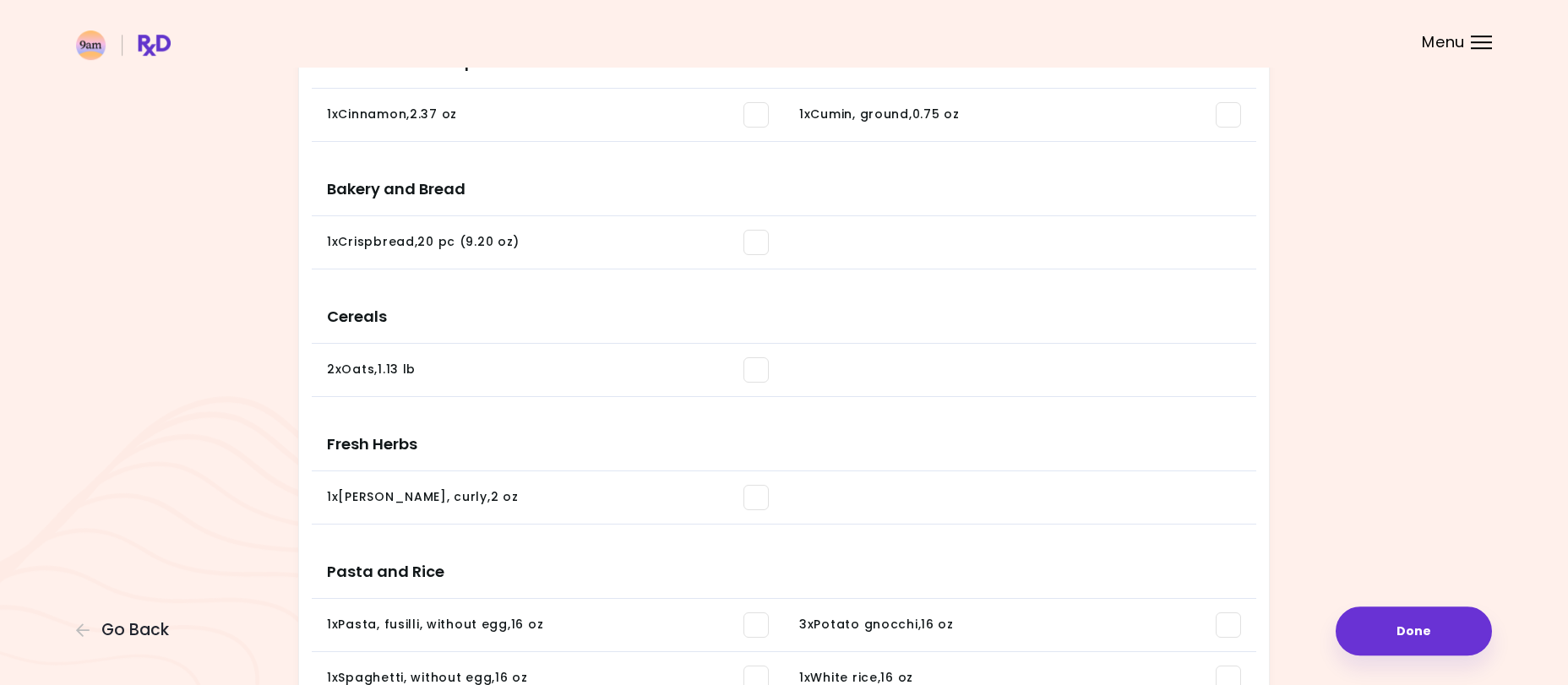 click at bounding box center [756, 370] 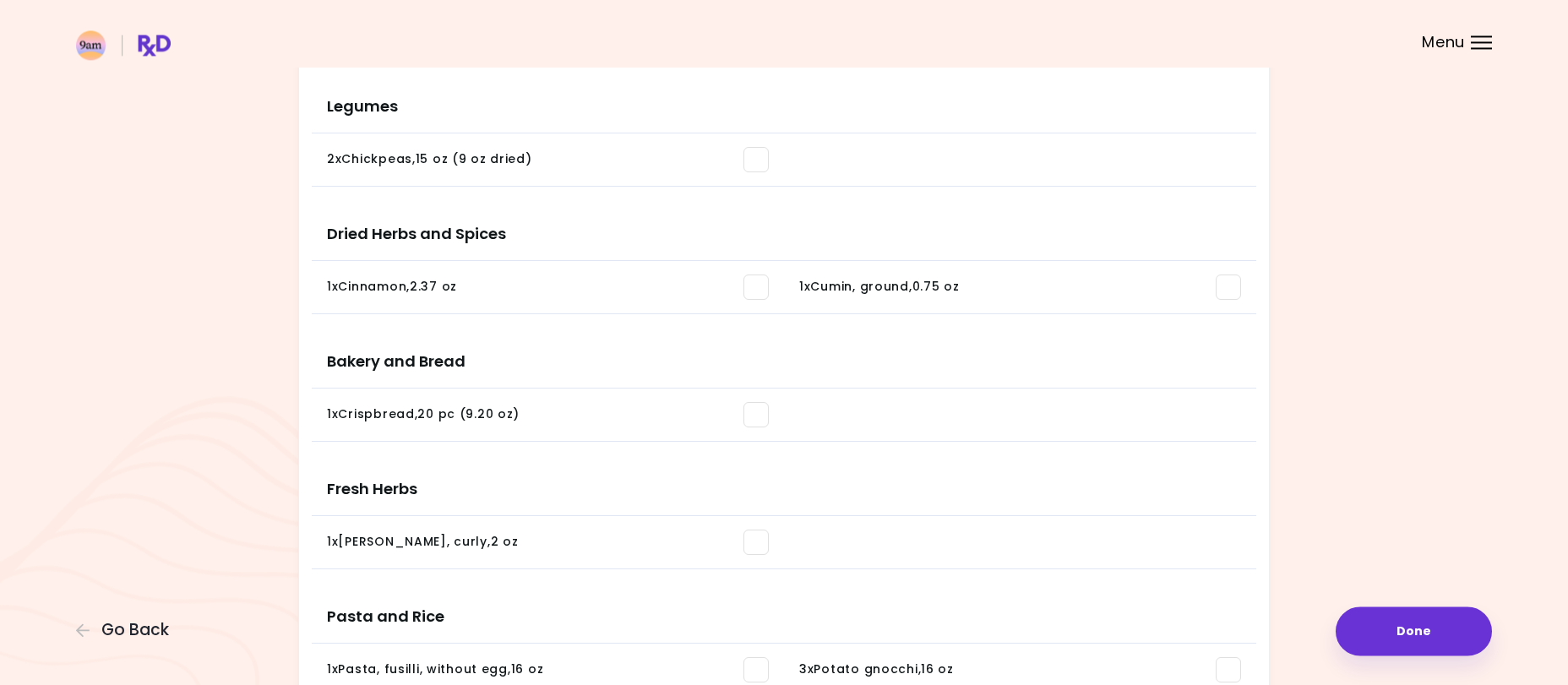 scroll, scrollTop: 1263, scrollLeft: 0, axis: vertical 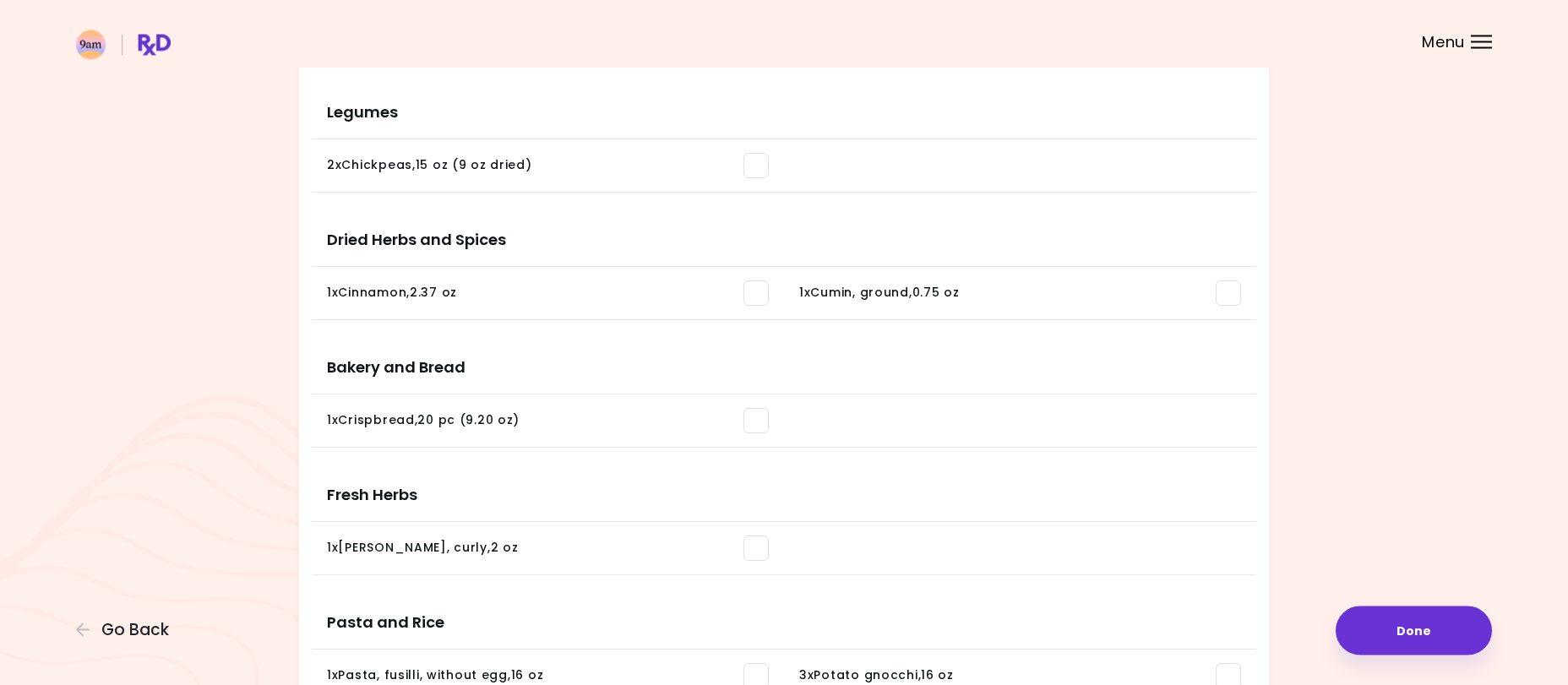 click at bounding box center (1228, 294) 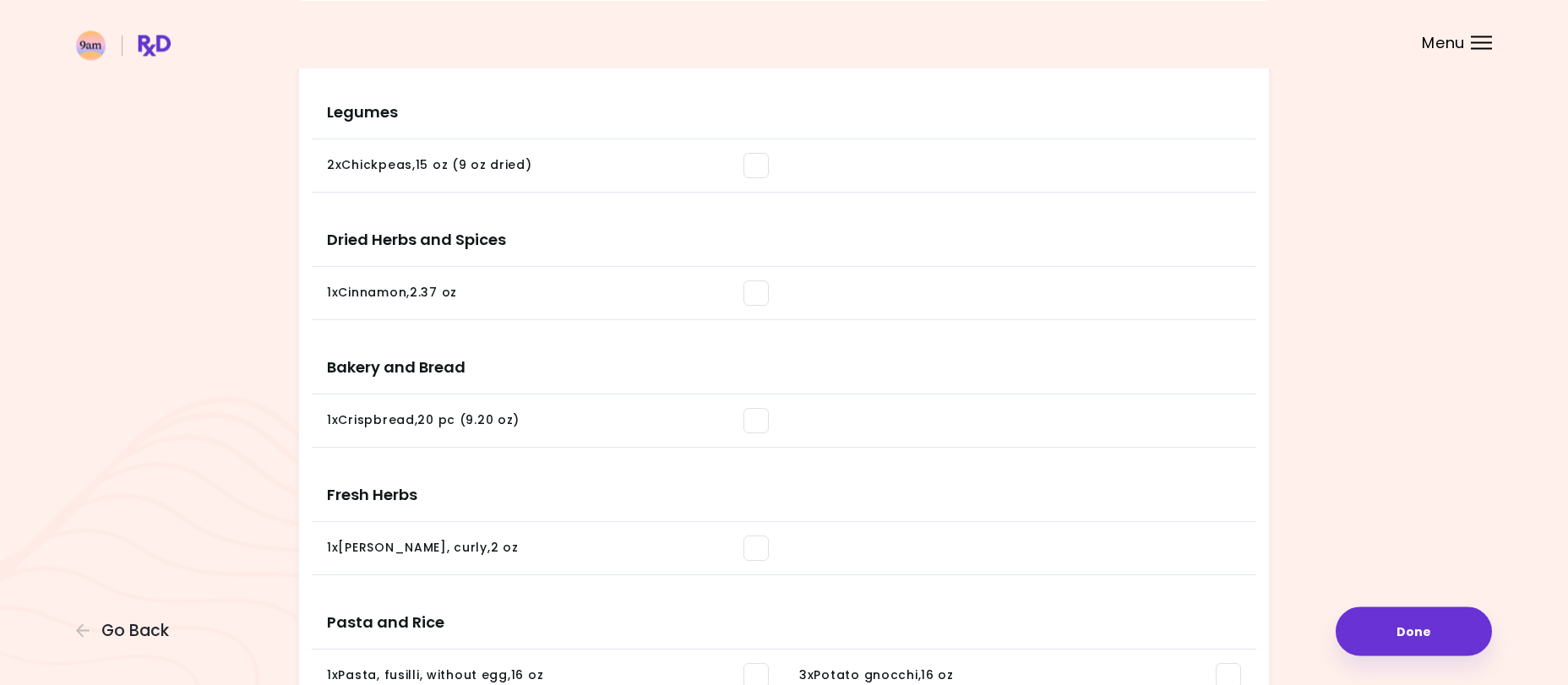 click at bounding box center (756, 293) 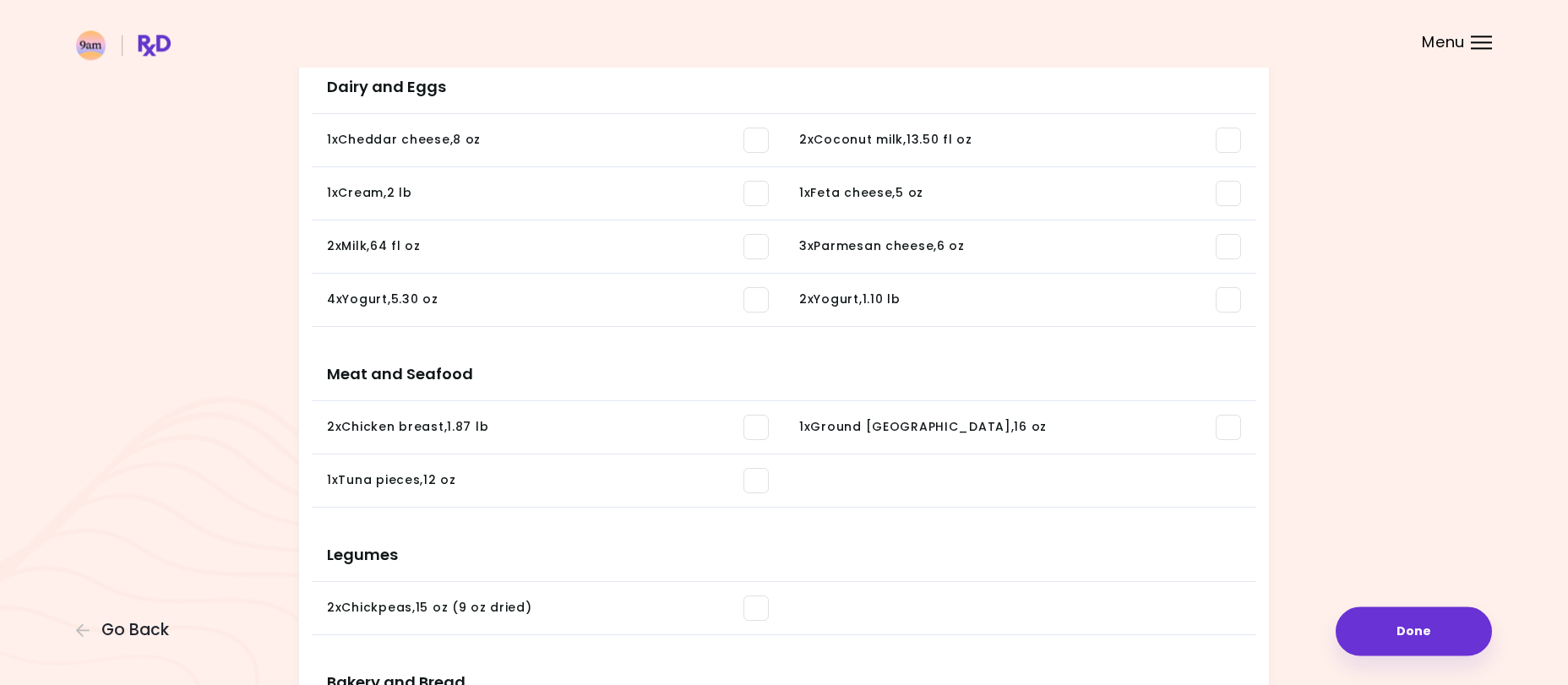 scroll, scrollTop: 769, scrollLeft: 0, axis: vertical 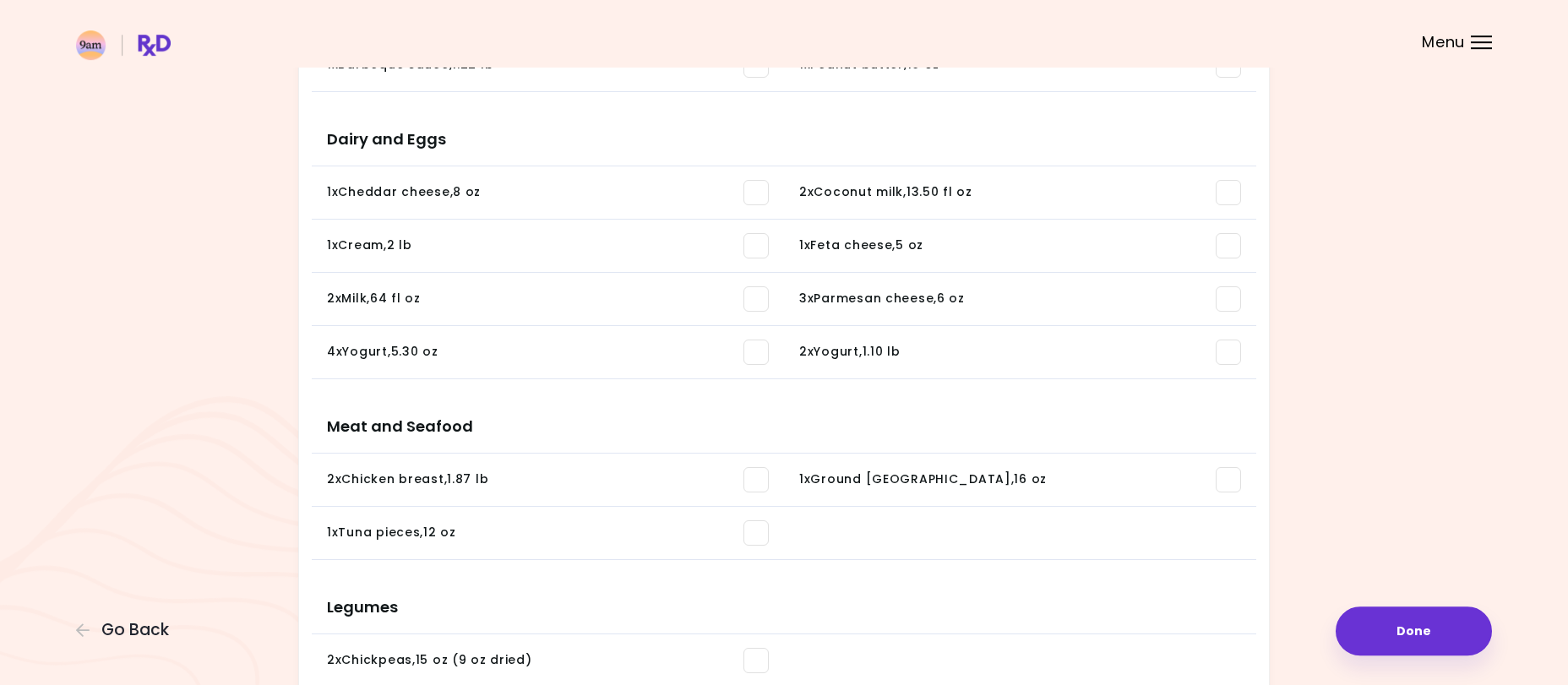 click at bounding box center [756, 299] 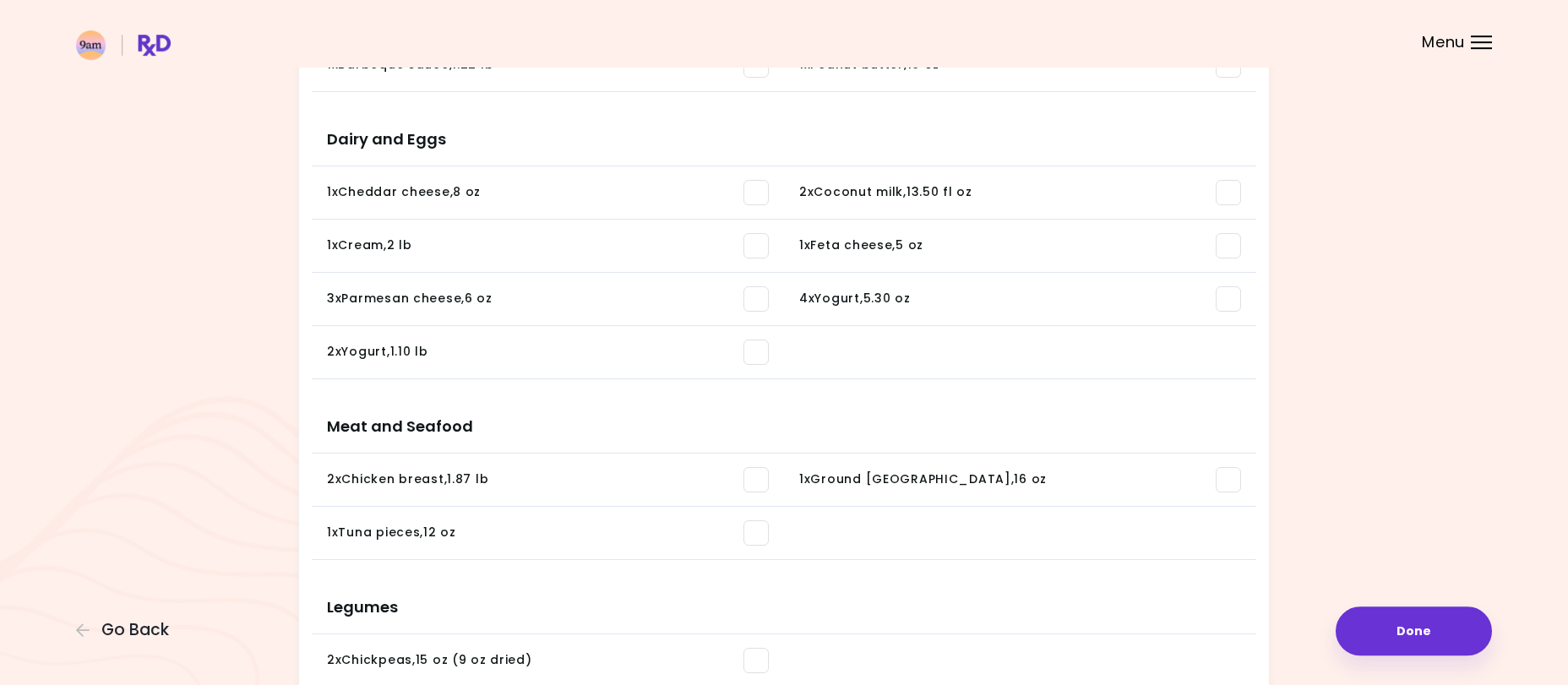 click at bounding box center (756, 193) 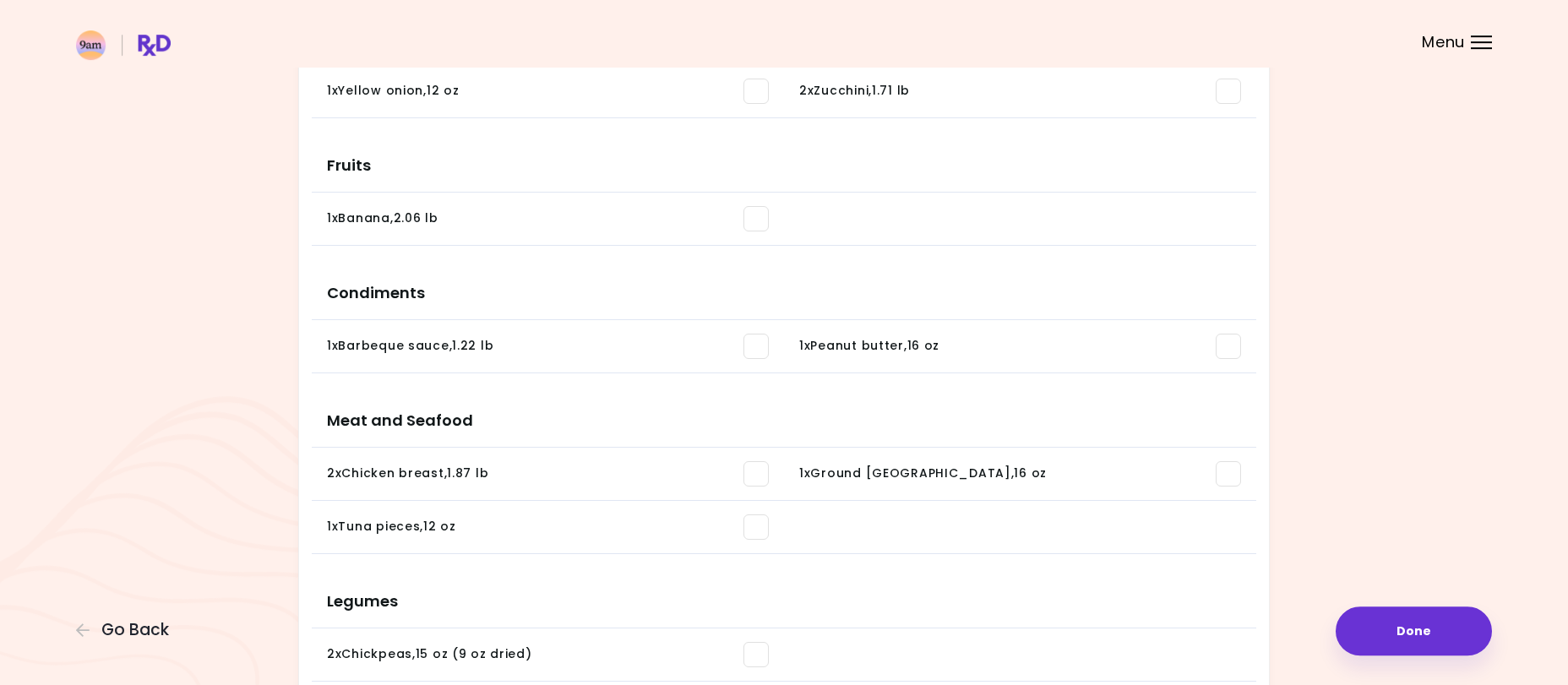 scroll, scrollTop: 482, scrollLeft: 0, axis: vertical 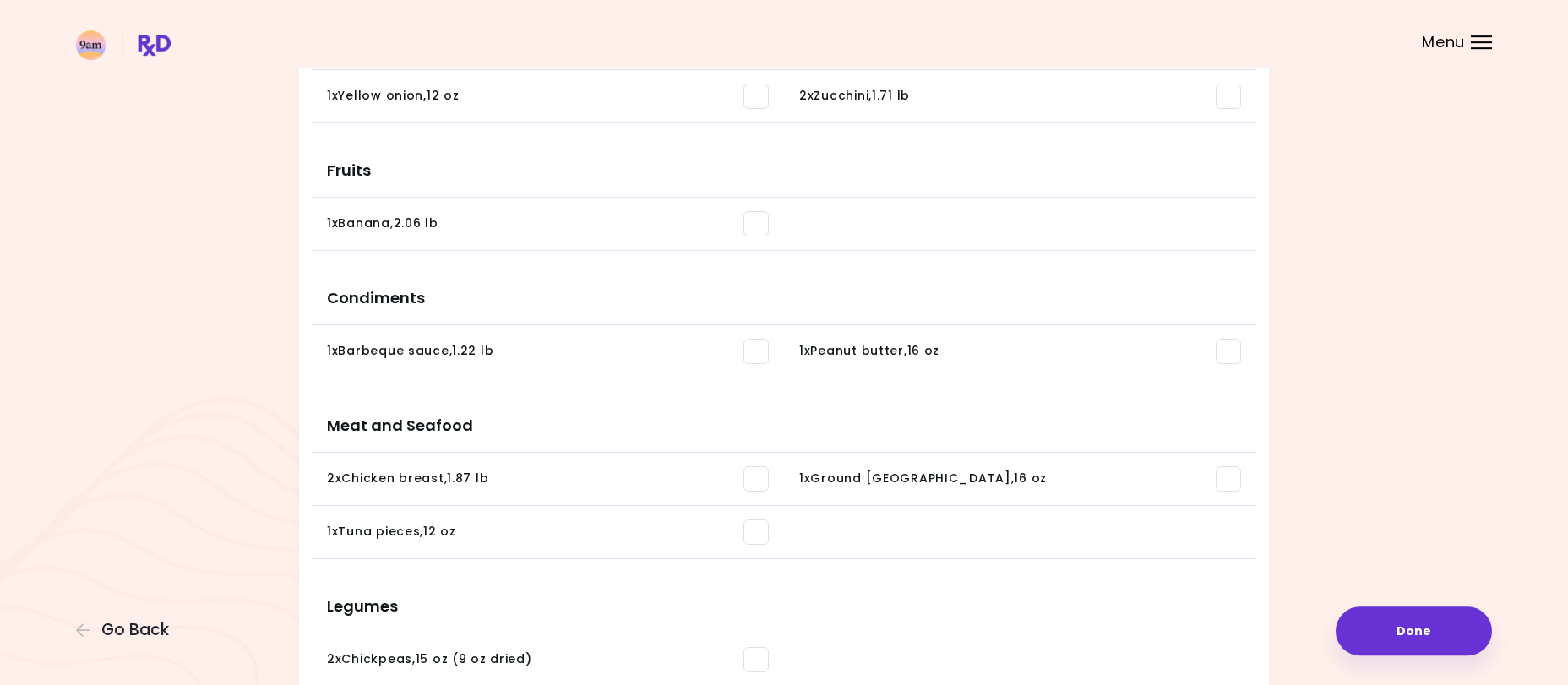 click at bounding box center [1228, 351] 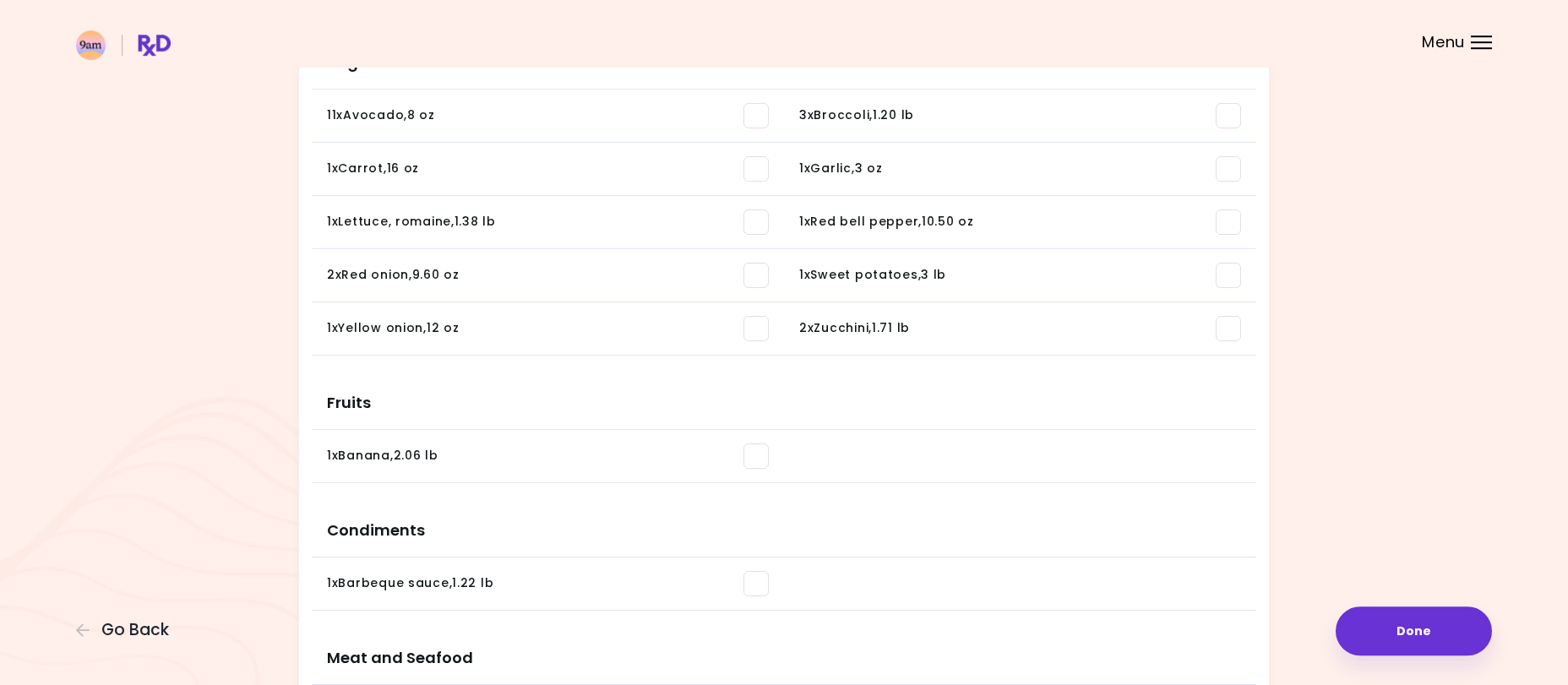 scroll, scrollTop: 248, scrollLeft: 0, axis: vertical 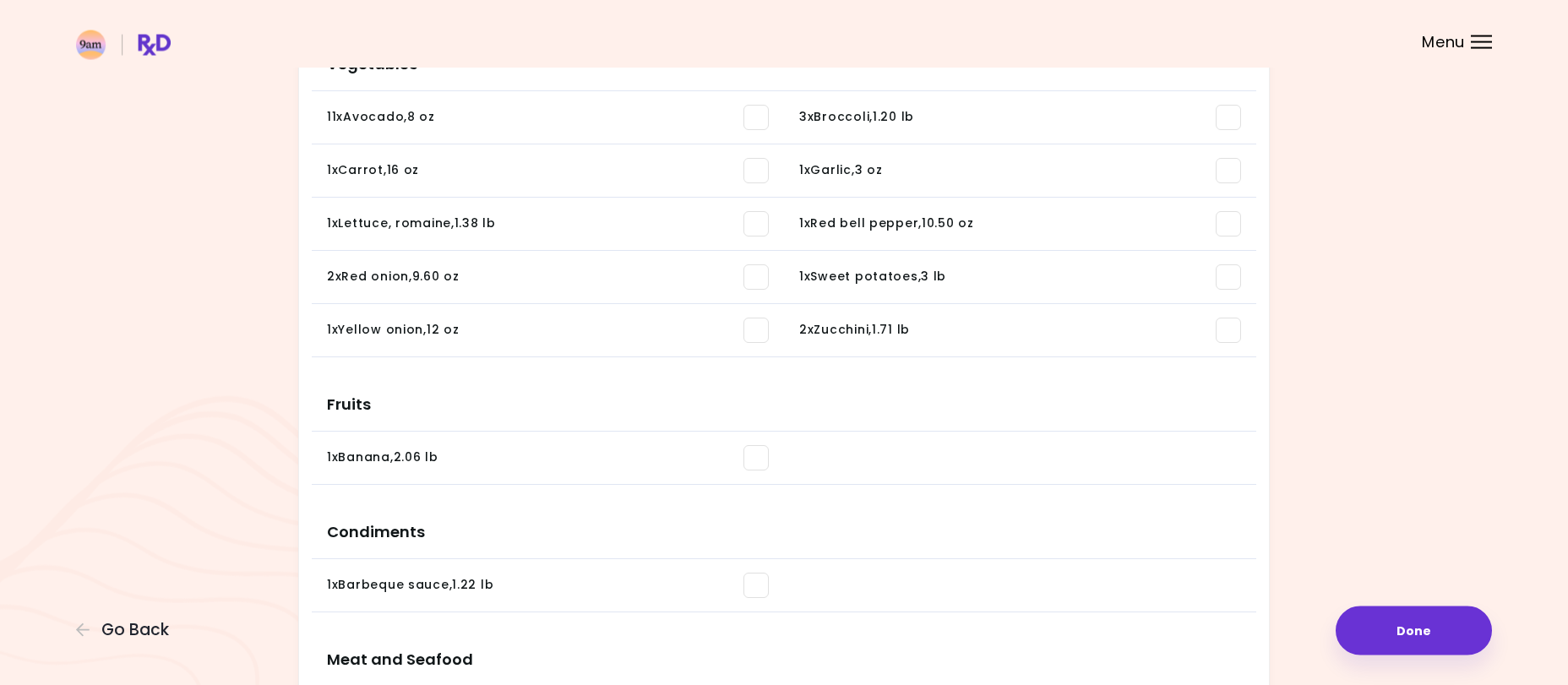 click at bounding box center [1228, 277] 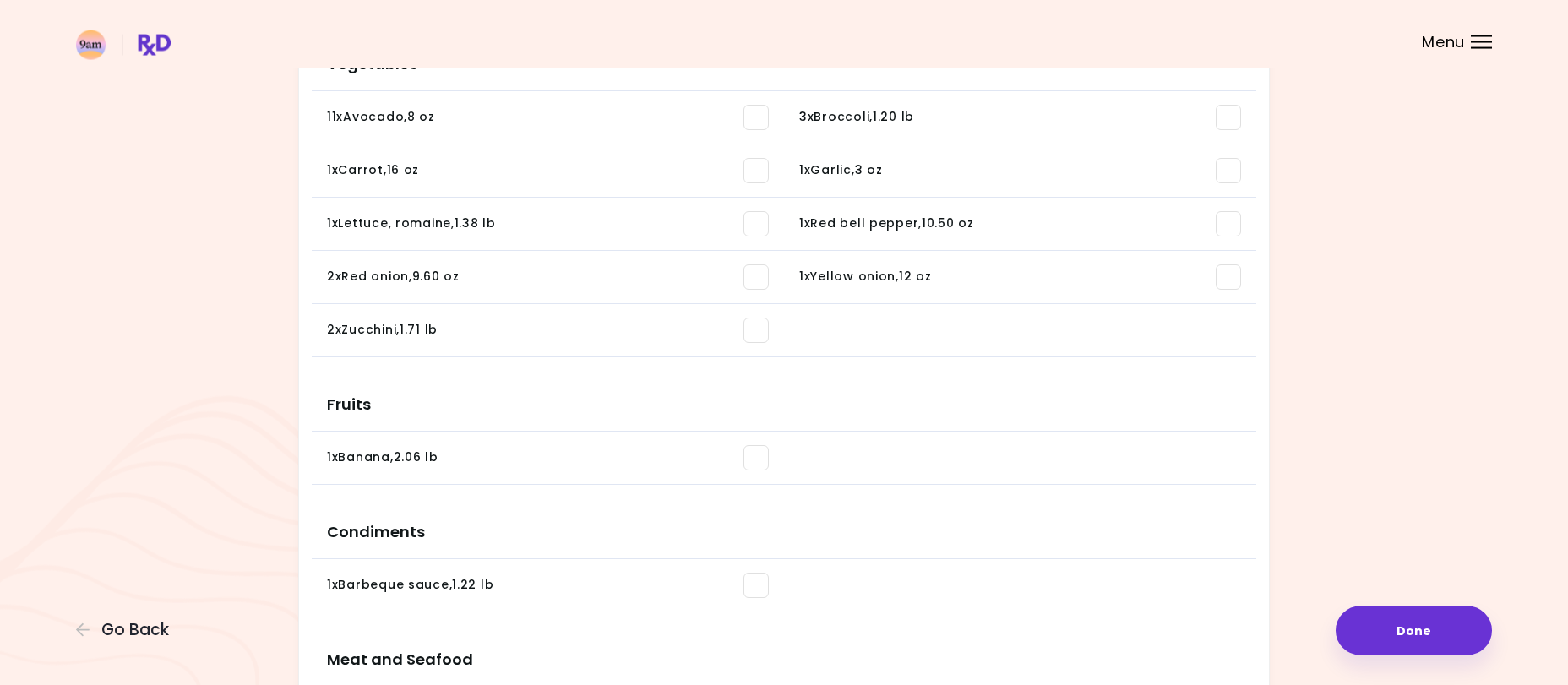 click at bounding box center (1228, 171) 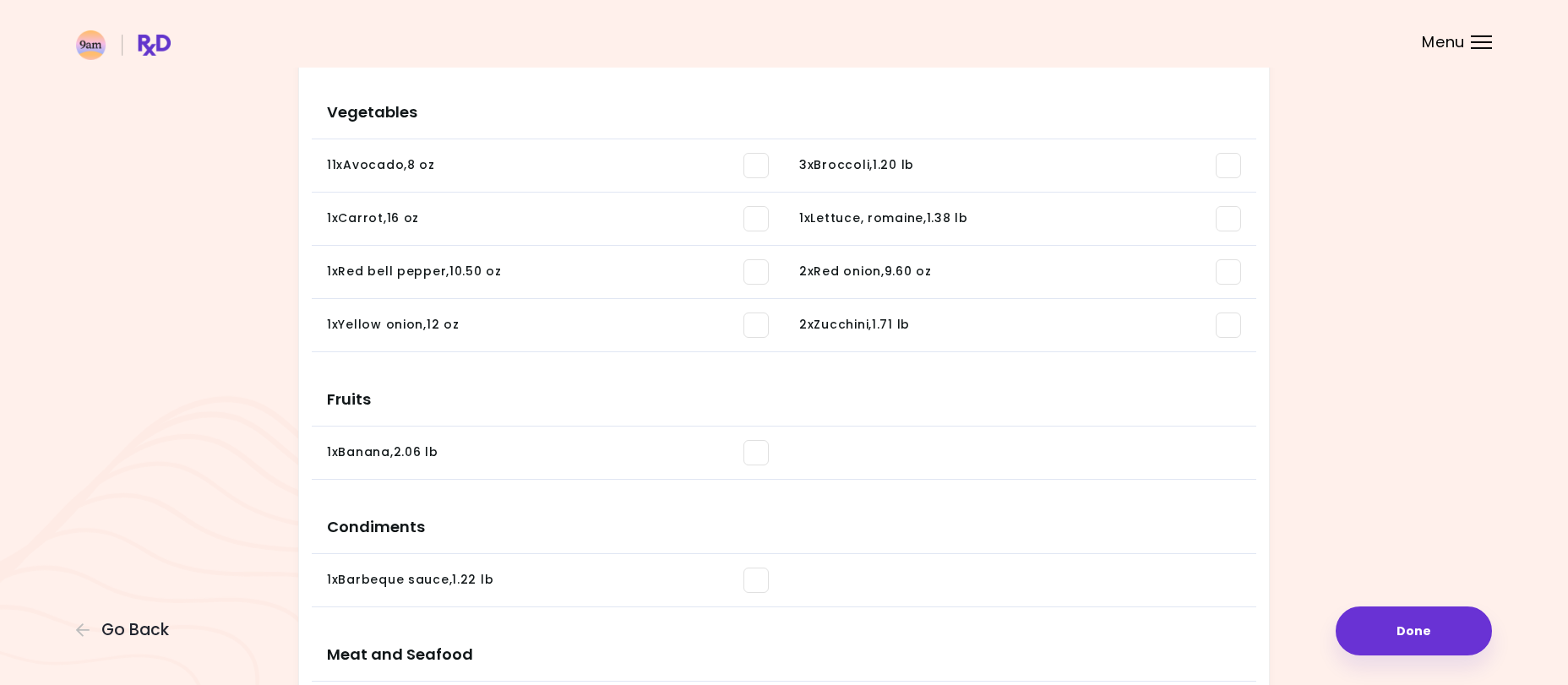 scroll, scrollTop: 0, scrollLeft: 0, axis: both 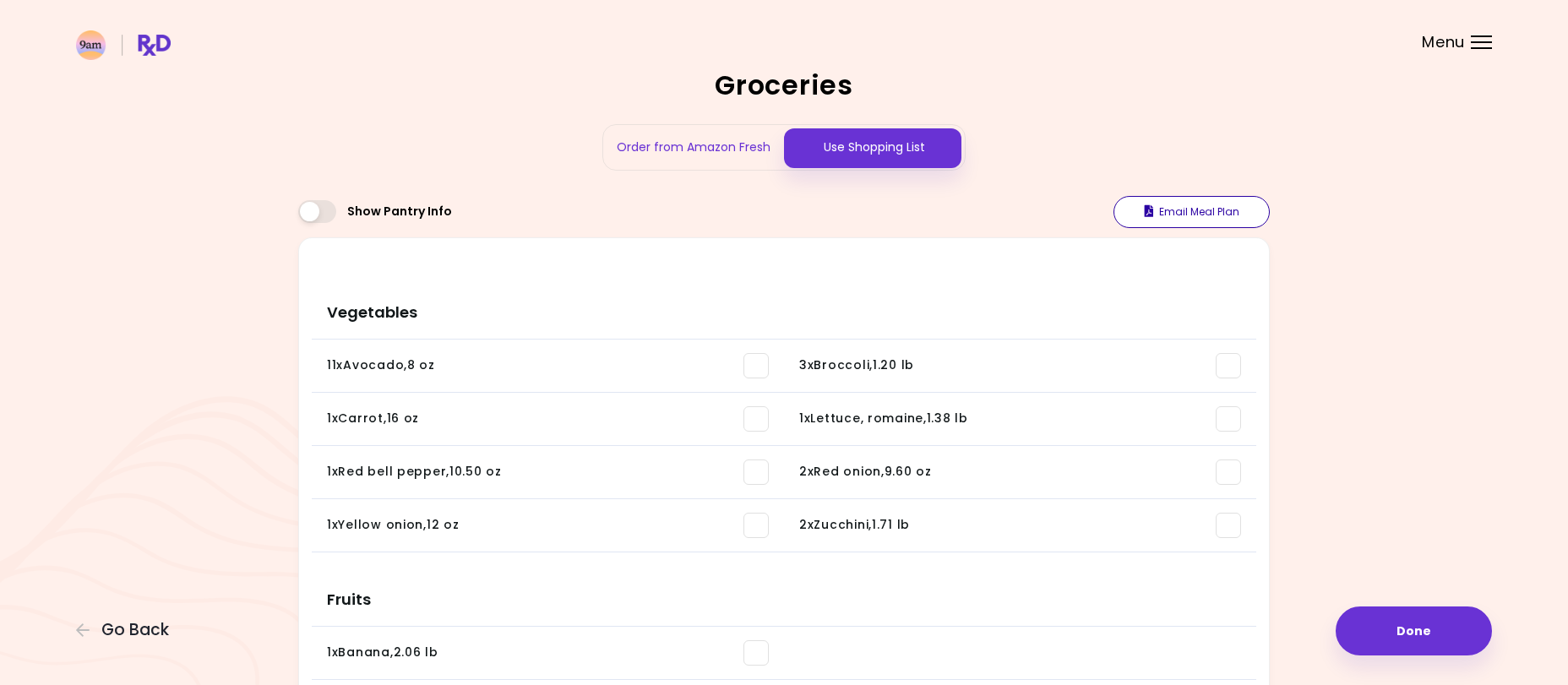 click on "Email Meal Plan" at bounding box center [1191, 212] 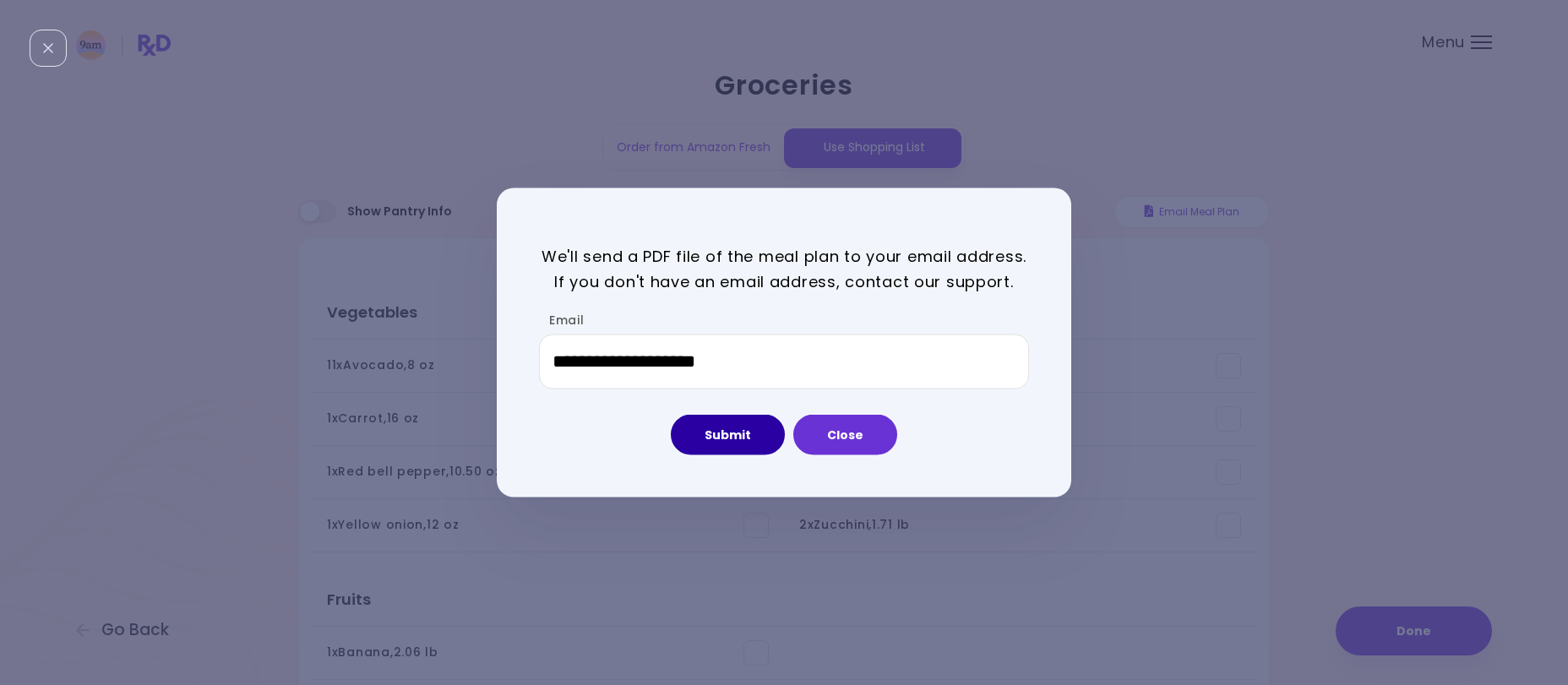 click on "Submit" at bounding box center (727, 435) 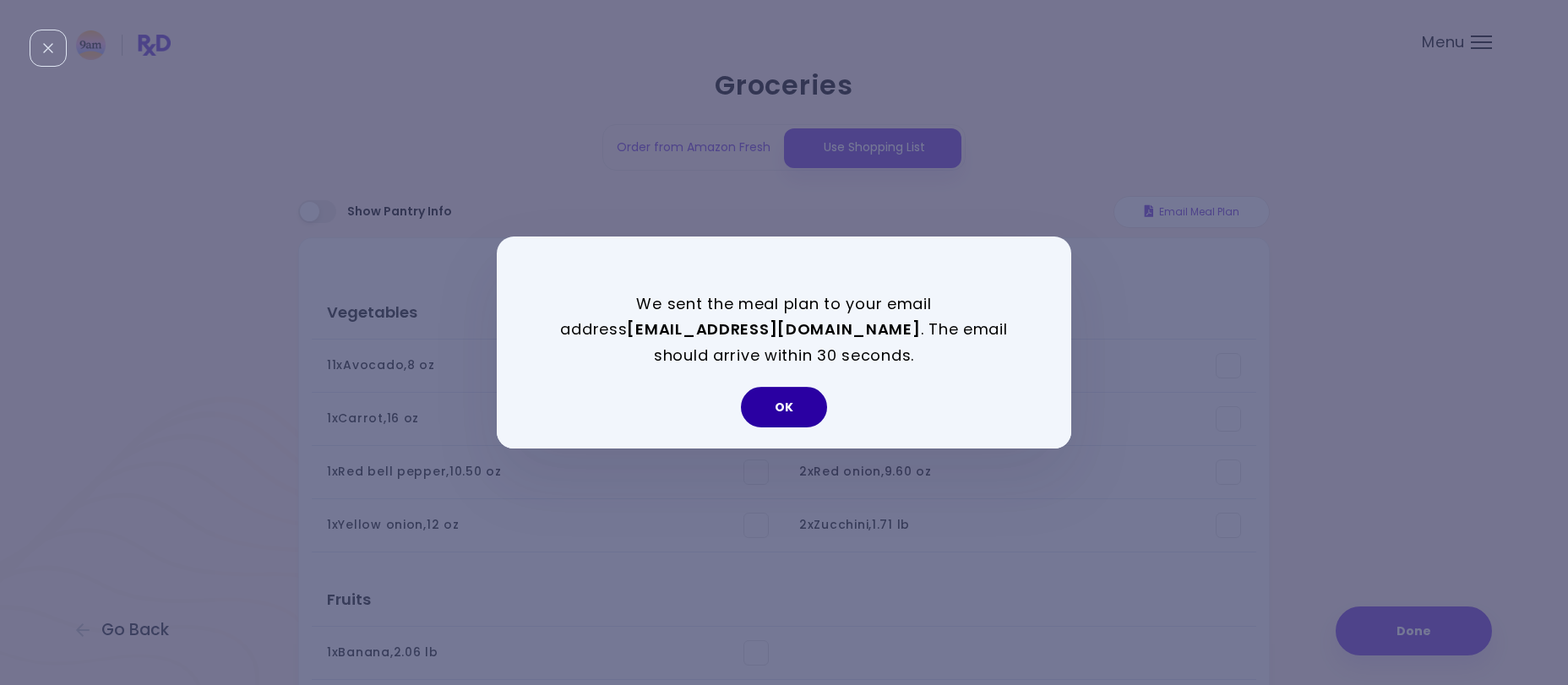 click on "OK" at bounding box center (784, 407) 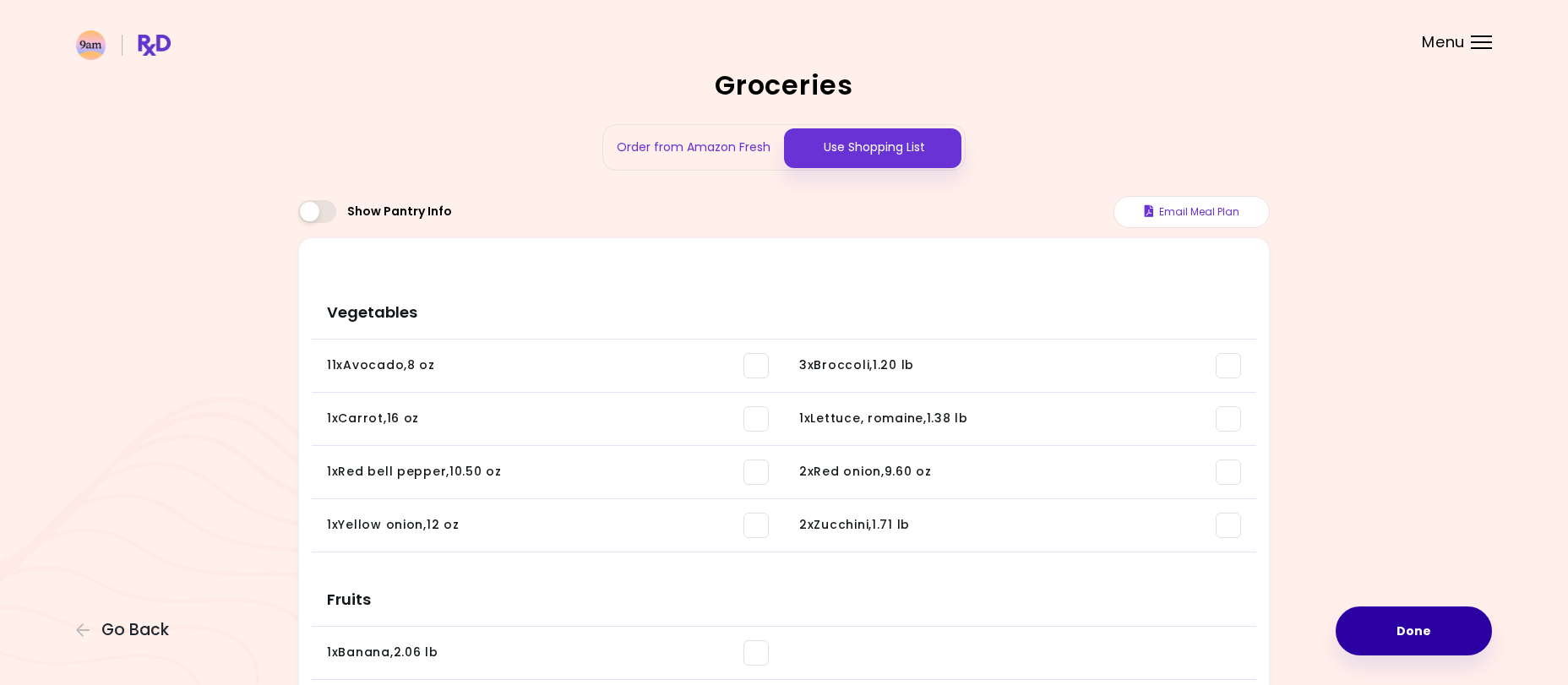 click on "Done" at bounding box center (1413, 631) 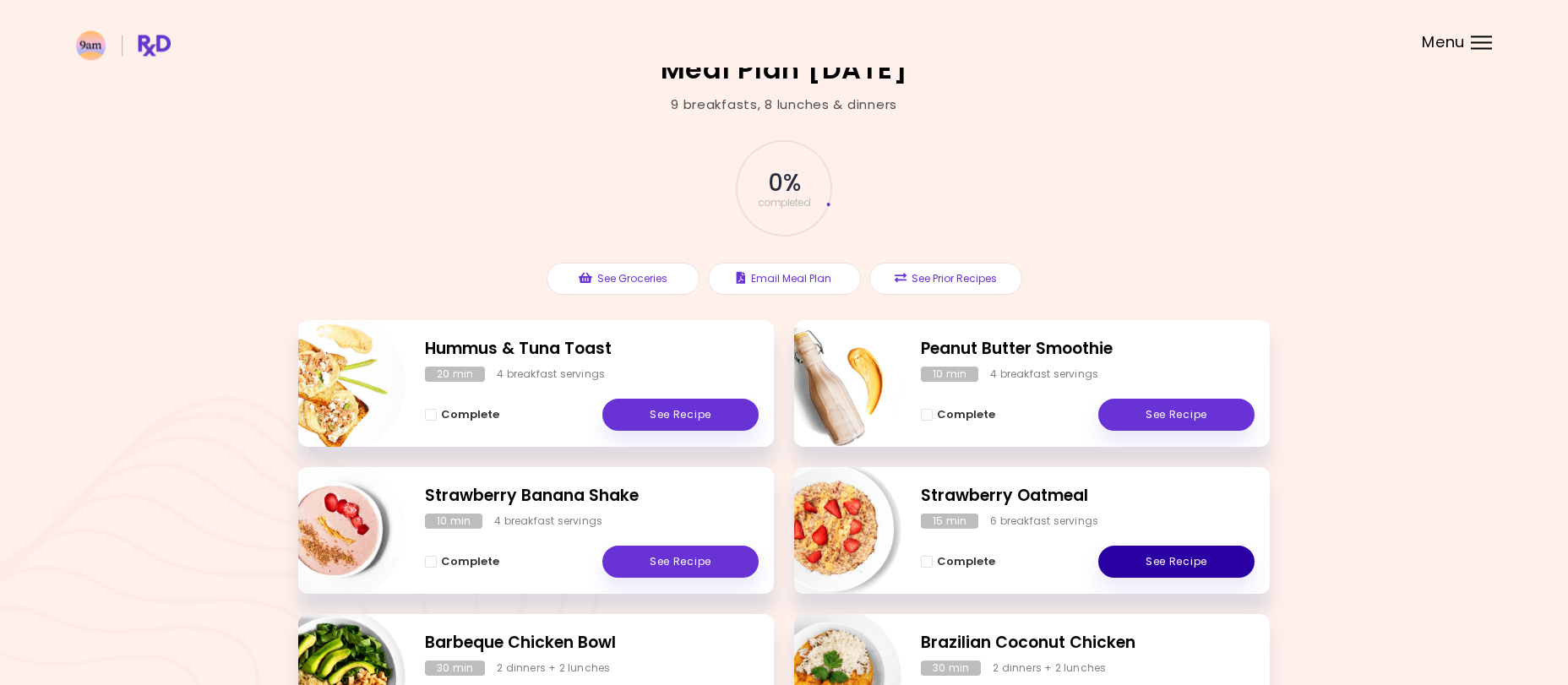 scroll, scrollTop: 0, scrollLeft: 0, axis: both 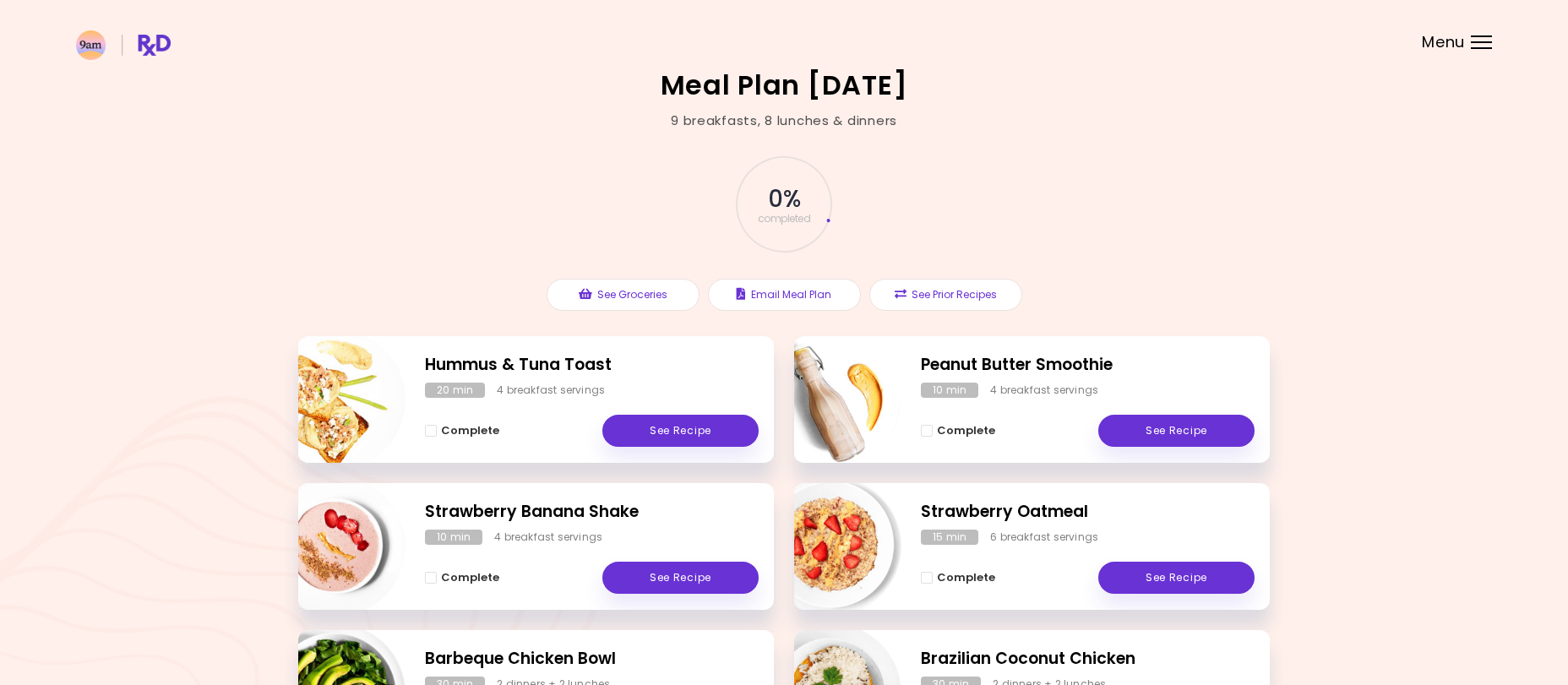 click on "Complete See Recipe" at bounding box center [1087, 422] 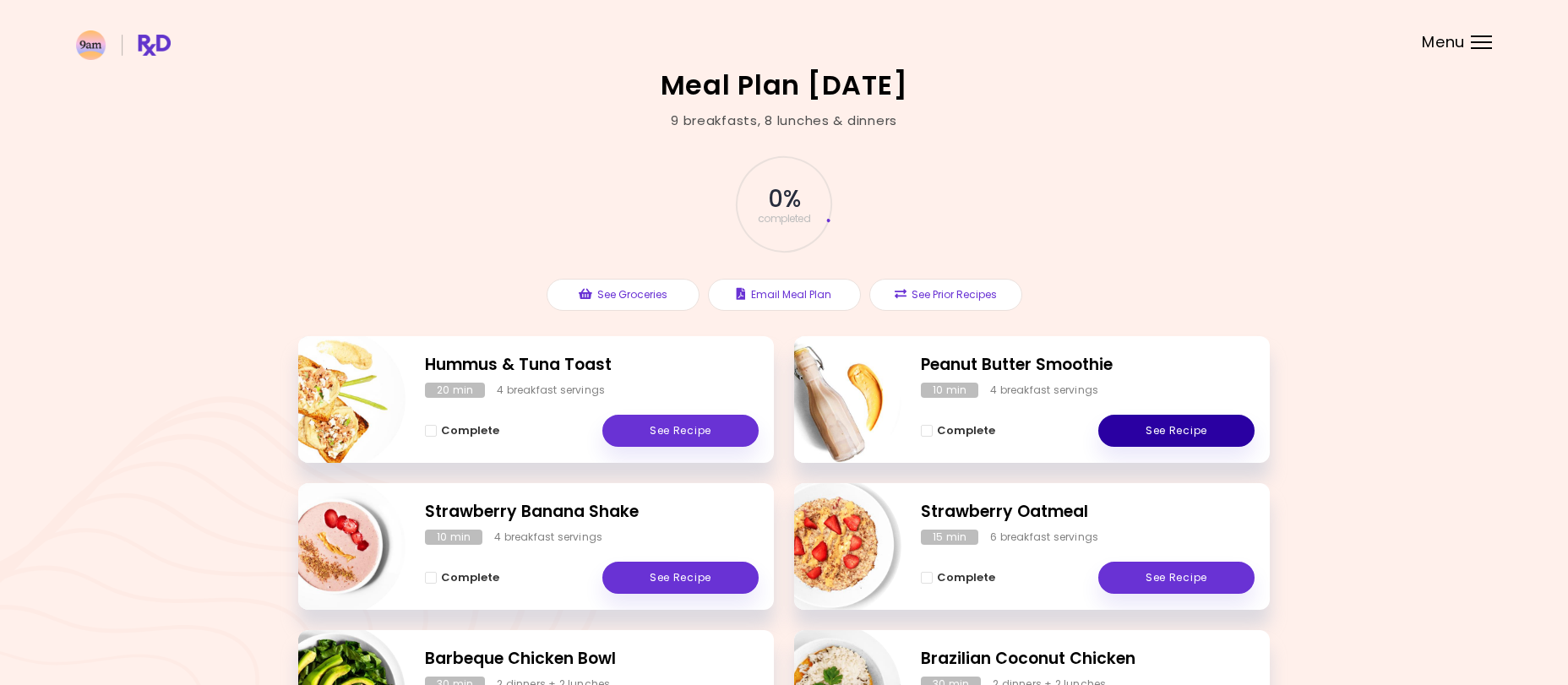 click on "See Recipe" at bounding box center [1176, 431] 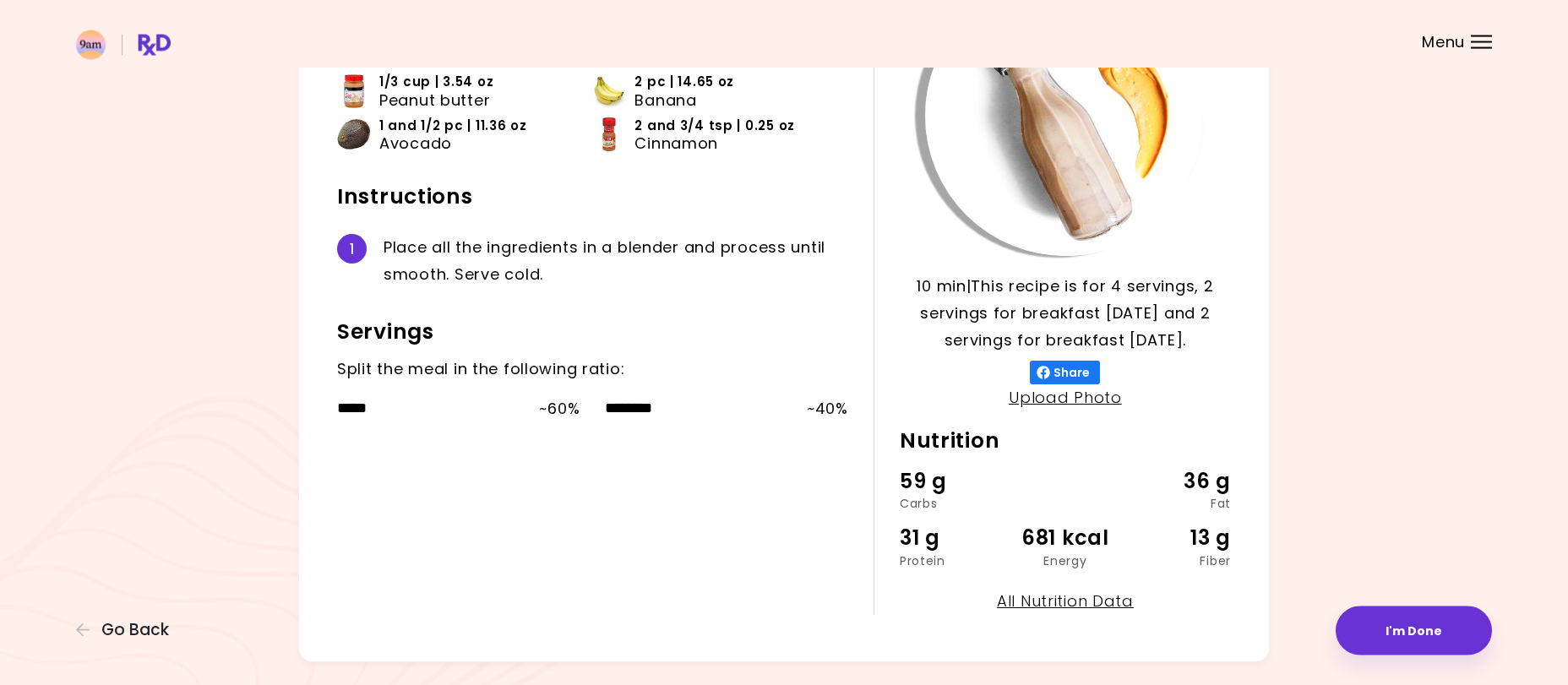scroll, scrollTop: 197, scrollLeft: 0, axis: vertical 